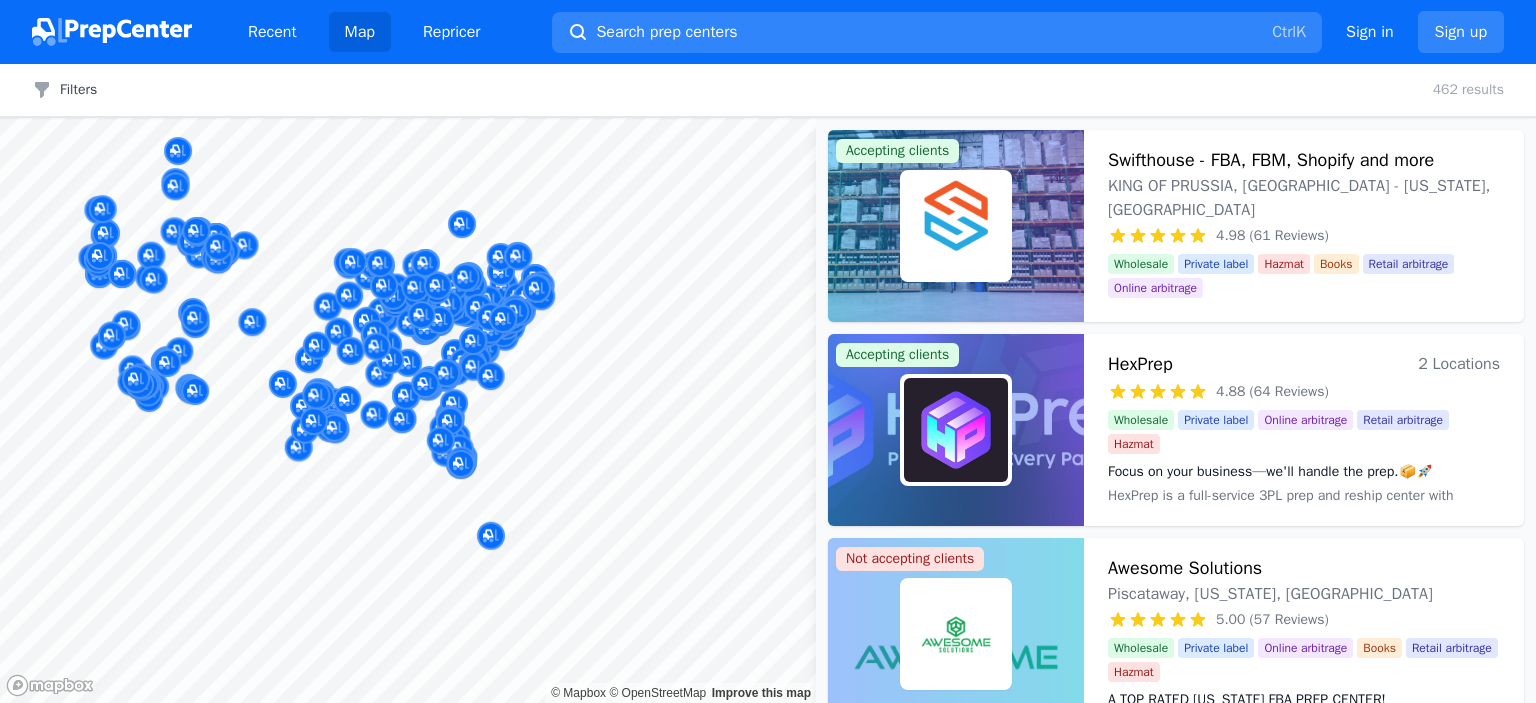 scroll, scrollTop: 0, scrollLeft: 0, axis: both 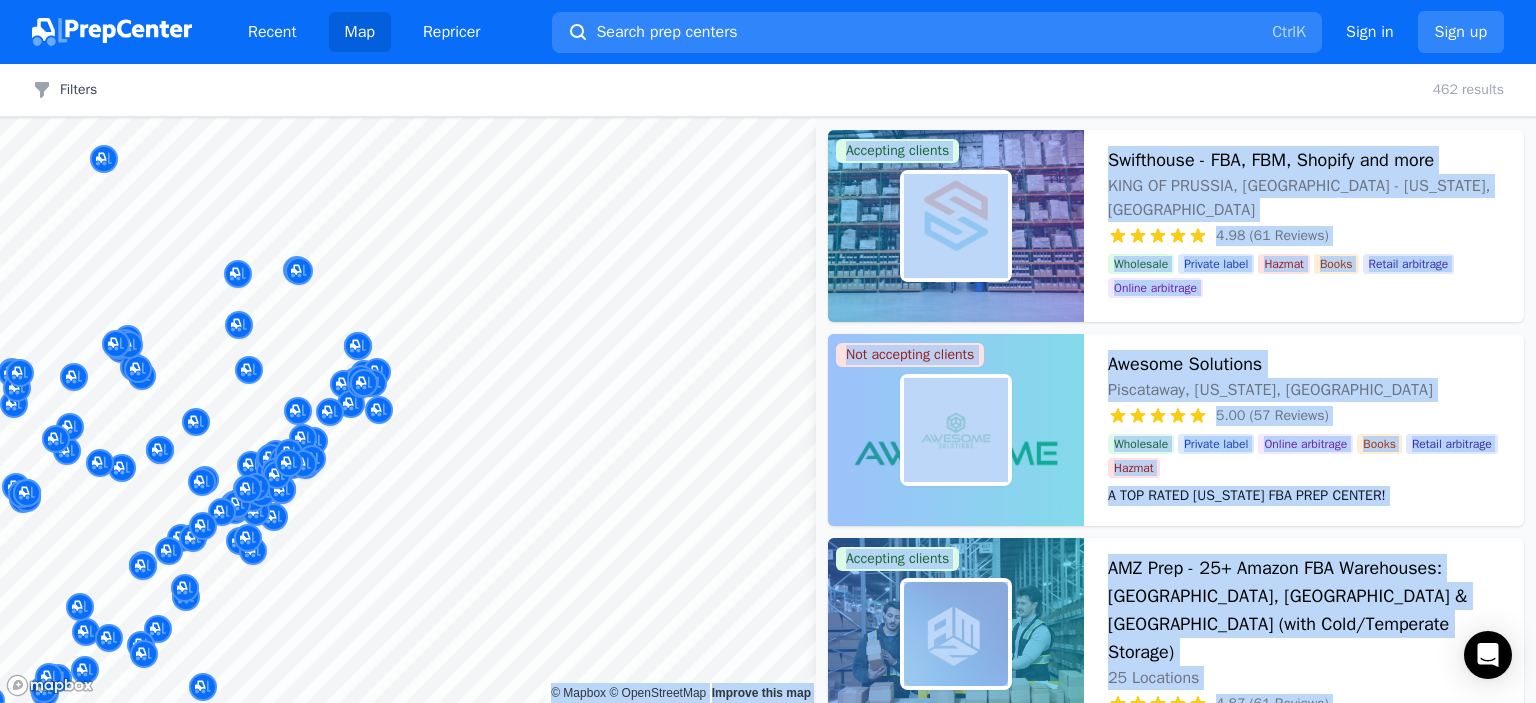 click on "Recent Map Repricer Search prep centers Ctrl  K Open main menu Sign in Sign up Filters Filters Clear all 462 results Map © Mapbox   © OpenStreetMap   Improve this map Accepting clients Swifthouse - FBA, FBM, Shopify and more KING OF PRUSSIA, PA - Pennsylvania, US 4.98 (61 Reviews) Your Fulfillment Partner, From Startup to Scale. Wholesale Private label Hazmat Books Retail arbitrage Online arbitrage Your Fulfillment Partner, From Startup to Scale. Not accepting clients Awesome Solutions Piscataway, New Jersey, US 5.00 (57 Reviews) A TOP RATED NEW JERSEY FBA PREP CENTER! Wholesale Private label Online arbitrage Books Retail arbitrage Hazmat A TOP RATED NEW JERSEY FBA PREP CENTER! Accepting clients AMZ Prep - 25+ Amazon FBA Warehouses: US, Canada & UK (with Cold/Temperate Storage) 25 Locations 4.87 (61 Reviews) Global FBA & FBM Mastered: Your Products, Every Market, One Solution Wholesale Private label Online arbitrage Retail arbitrage Books Global FBA & FBM Mastered: Your Products, Every Market, One Solution" at bounding box center (768, 351) 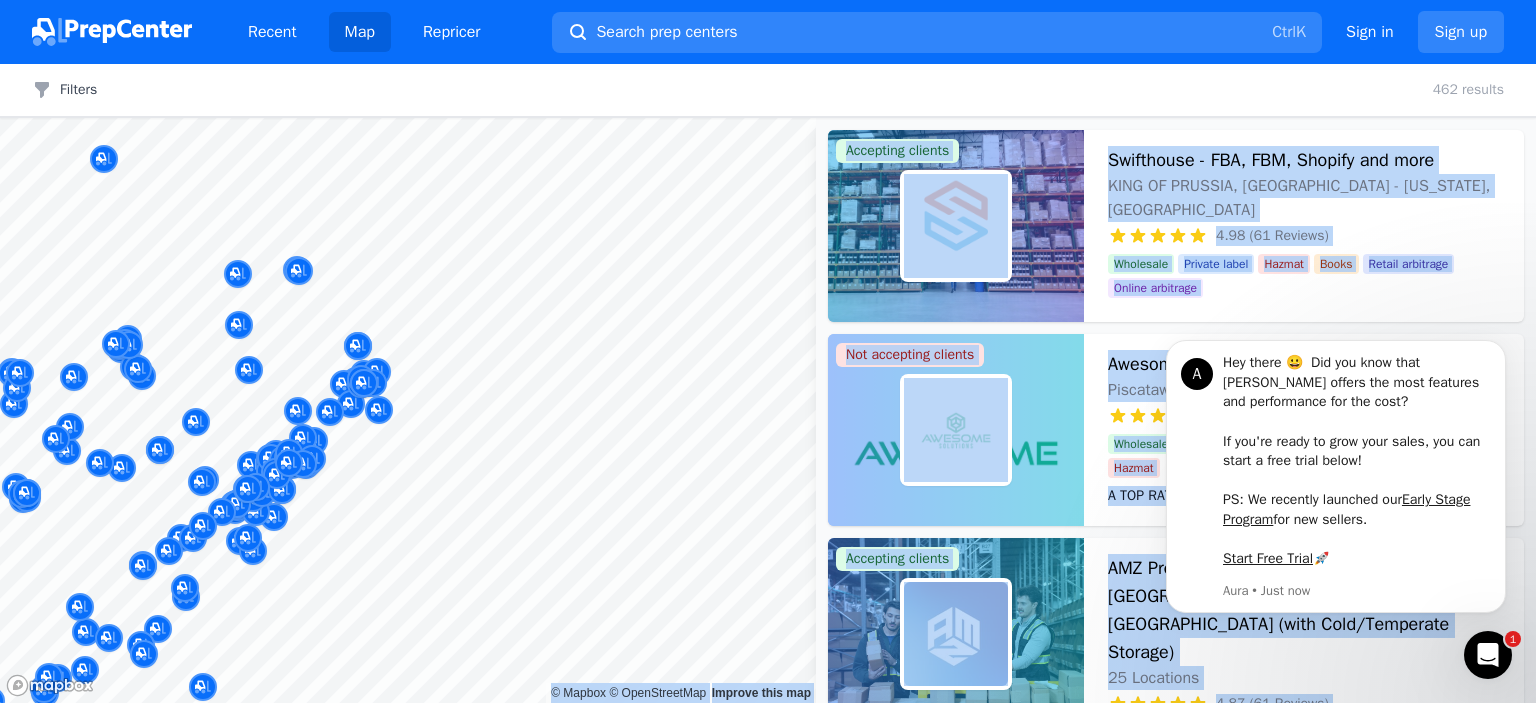 scroll, scrollTop: 0, scrollLeft: 0, axis: both 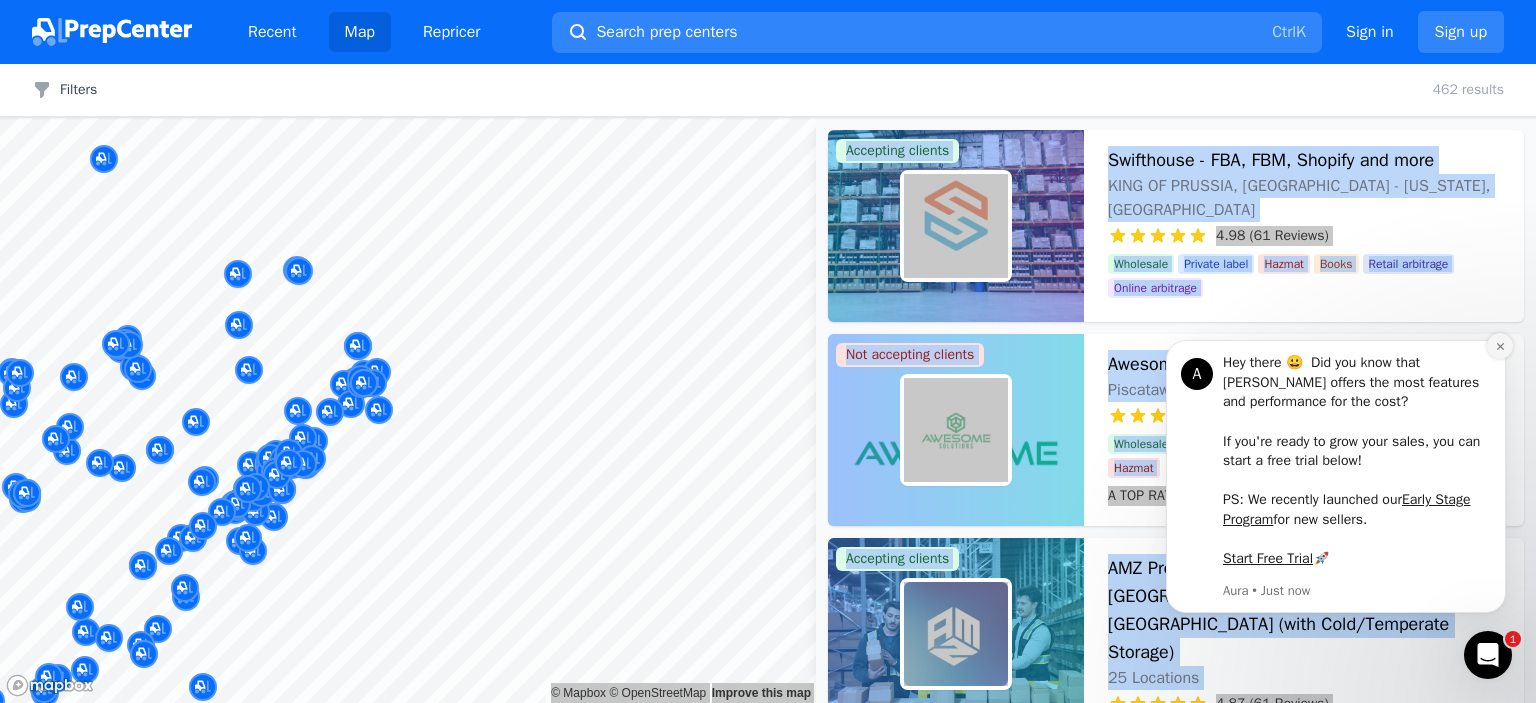 click 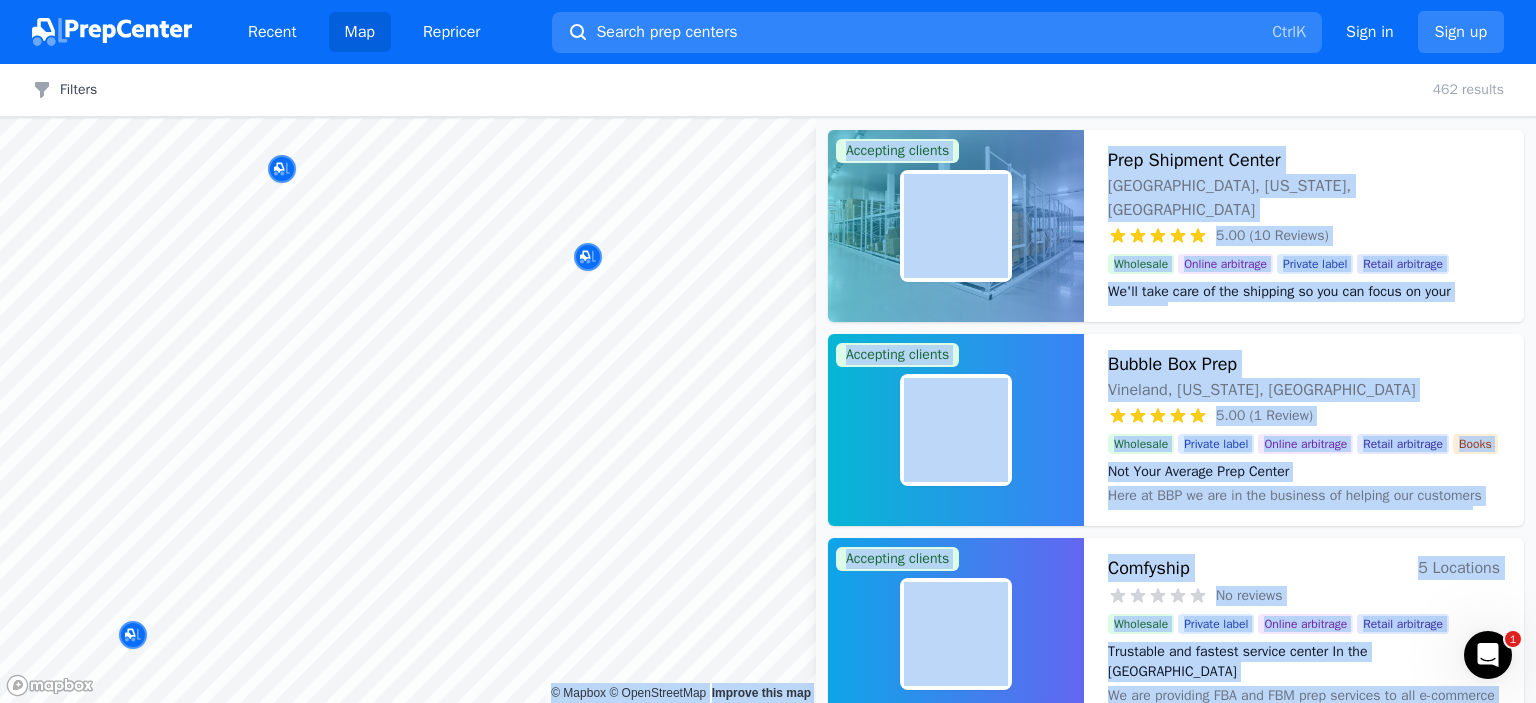 click on "Filters Clear all 462 results" at bounding box center [768, 90] 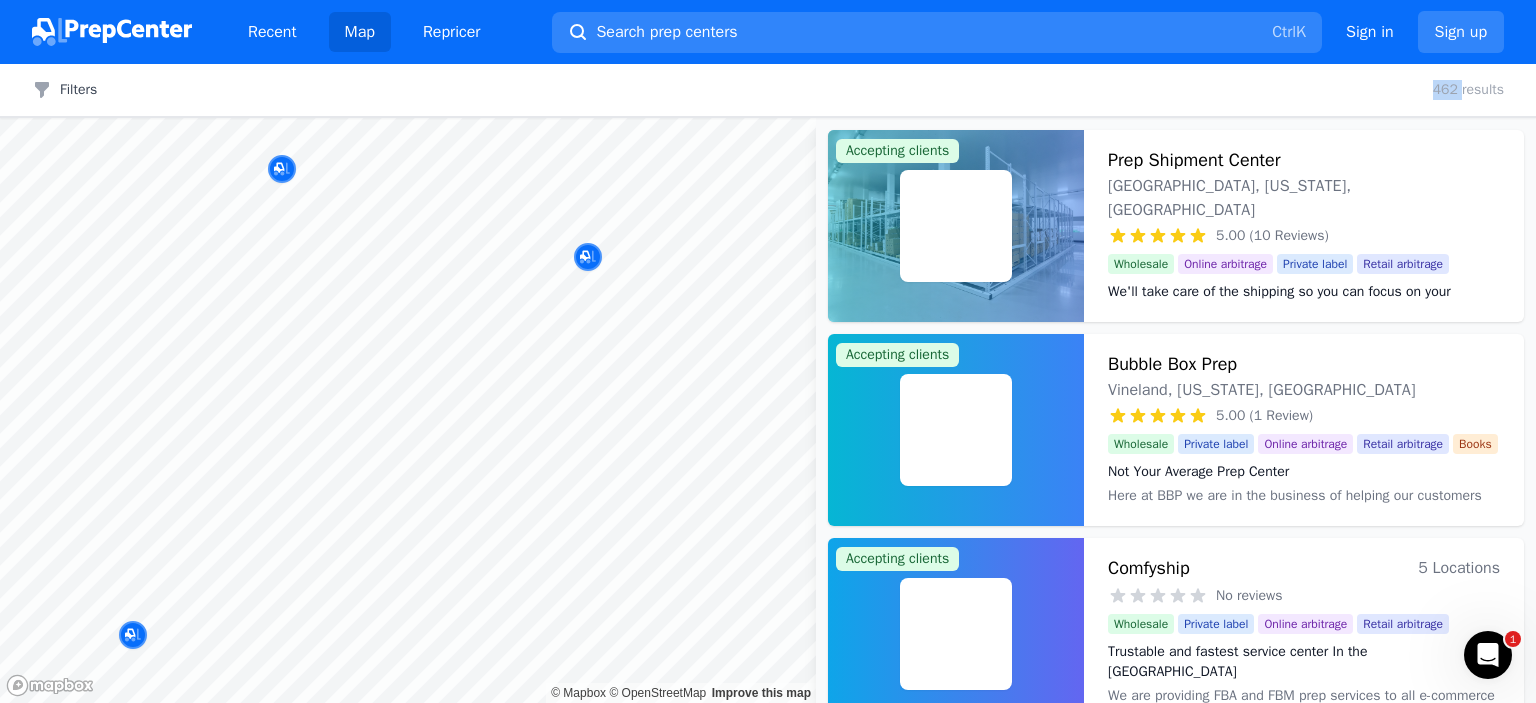 click on "Filters Clear all 462 results" at bounding box center [768, 90] 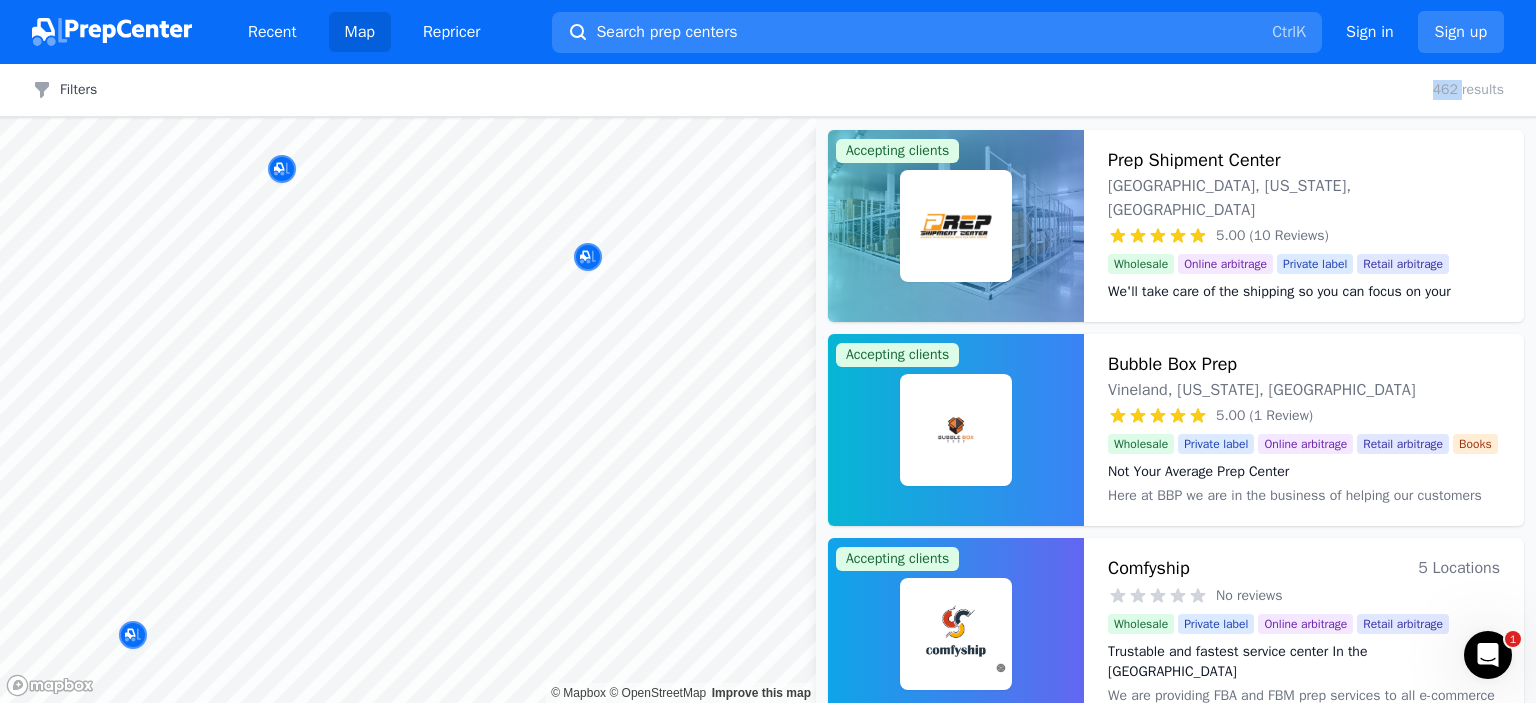 click on "Filters Clear all 462 results" at bounding box center [768, 90] 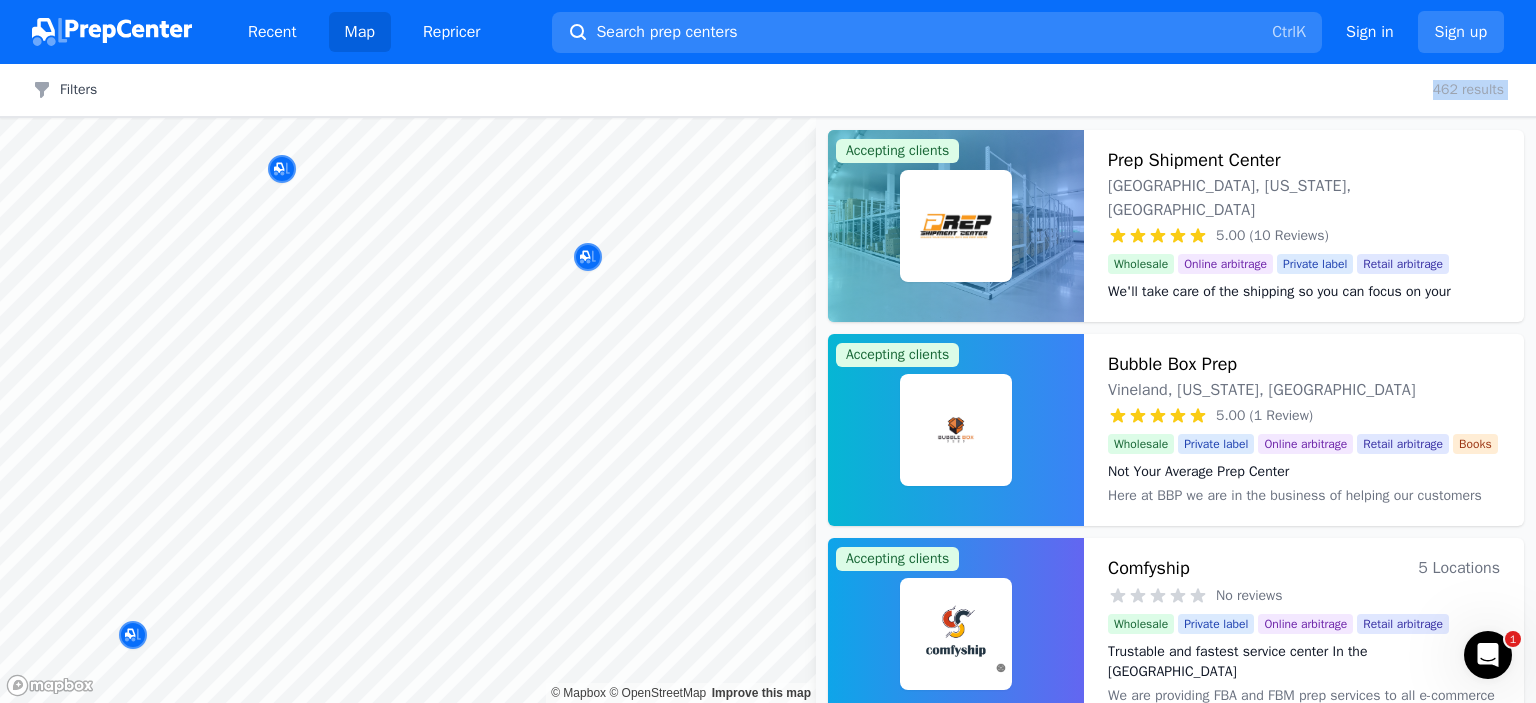 click on "Filters Clear all 462 results" at bounding box center [768, 90] 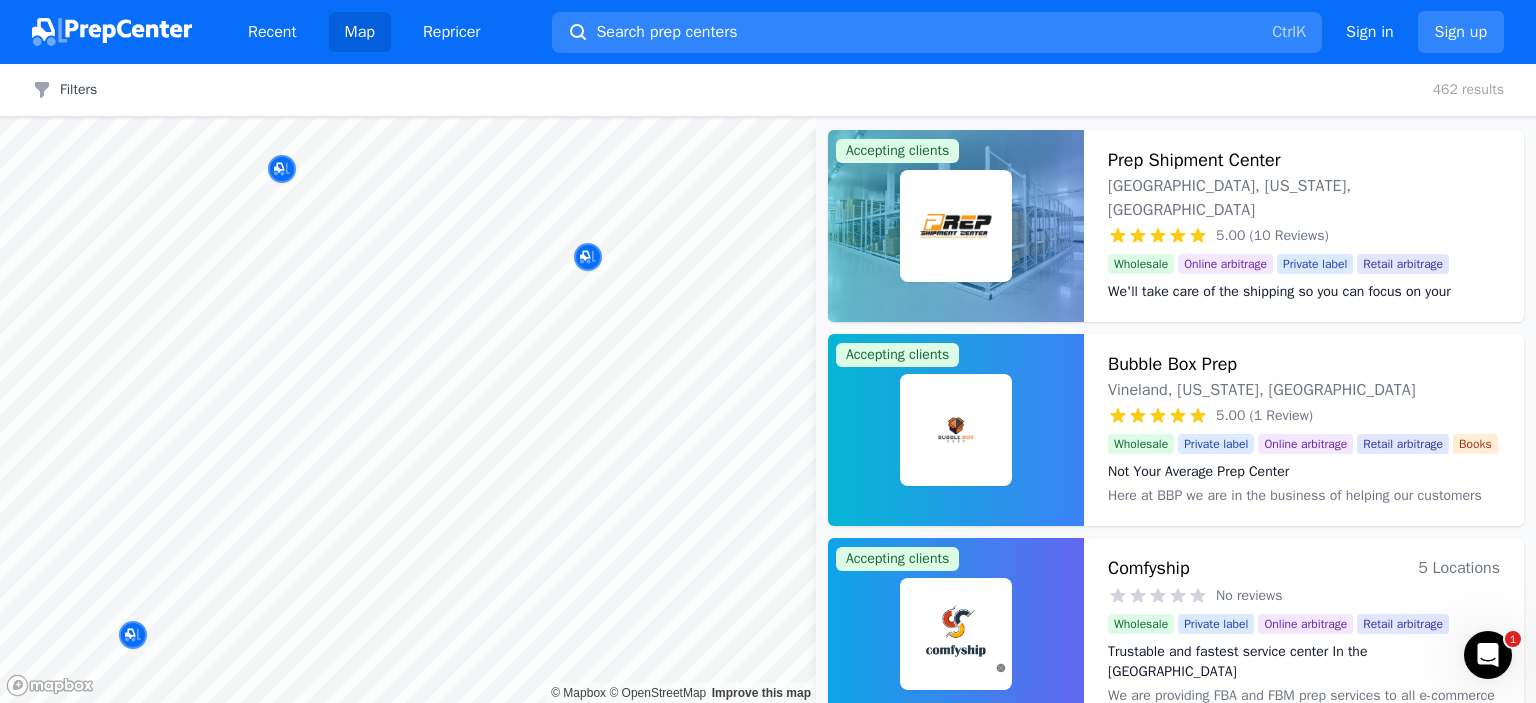 click on "Recent Map Repricer Search prep centers Ctrl  K Open main menu Sign in Sign up Filters Filters Clear all 462 results Map © Mapbox   © OpenStreetMap   Improve this map Accepting clients Prep Shipment Center MILTON, Delaware, US 5.00 (10 Reviews) We'll take care of the shipping so you can focus on your business Wholesale Online arbitrage Private label Retail arbitrage We'll take care of the shipping so you can focus on your business Our company specializes in providing Amazon sellers and eCommerce clients with various services including Amazon FBA Prep. Our primary focus is on helping Amazon-based businesses thrive by managing their fulfillment operations. We have extensive experience in FBA and merchant fulfillment and are well-versed in Amazon's policies and regulations. Our team can also assist with importing products from overseas to our warehouses. Accepting clients Bubble Box Prep Vineland, New Jersey, US 5.00 (1 Review) Not Your Average Prep Center  Wholesale Private label Online arbitrage Books Hazmat" at bounding box center [768, 351] 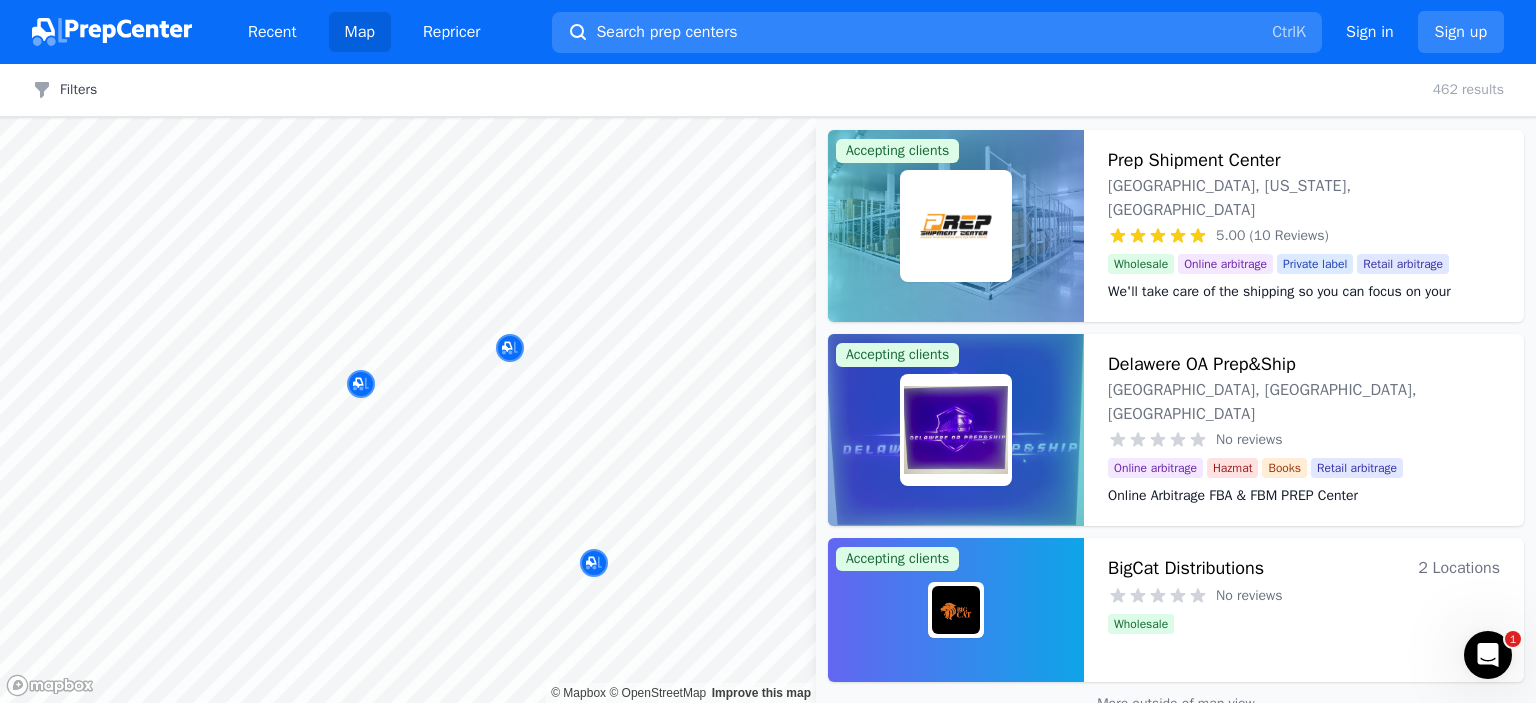 click on "Filters Clear all 462 results" at bounding box center [768, 90] 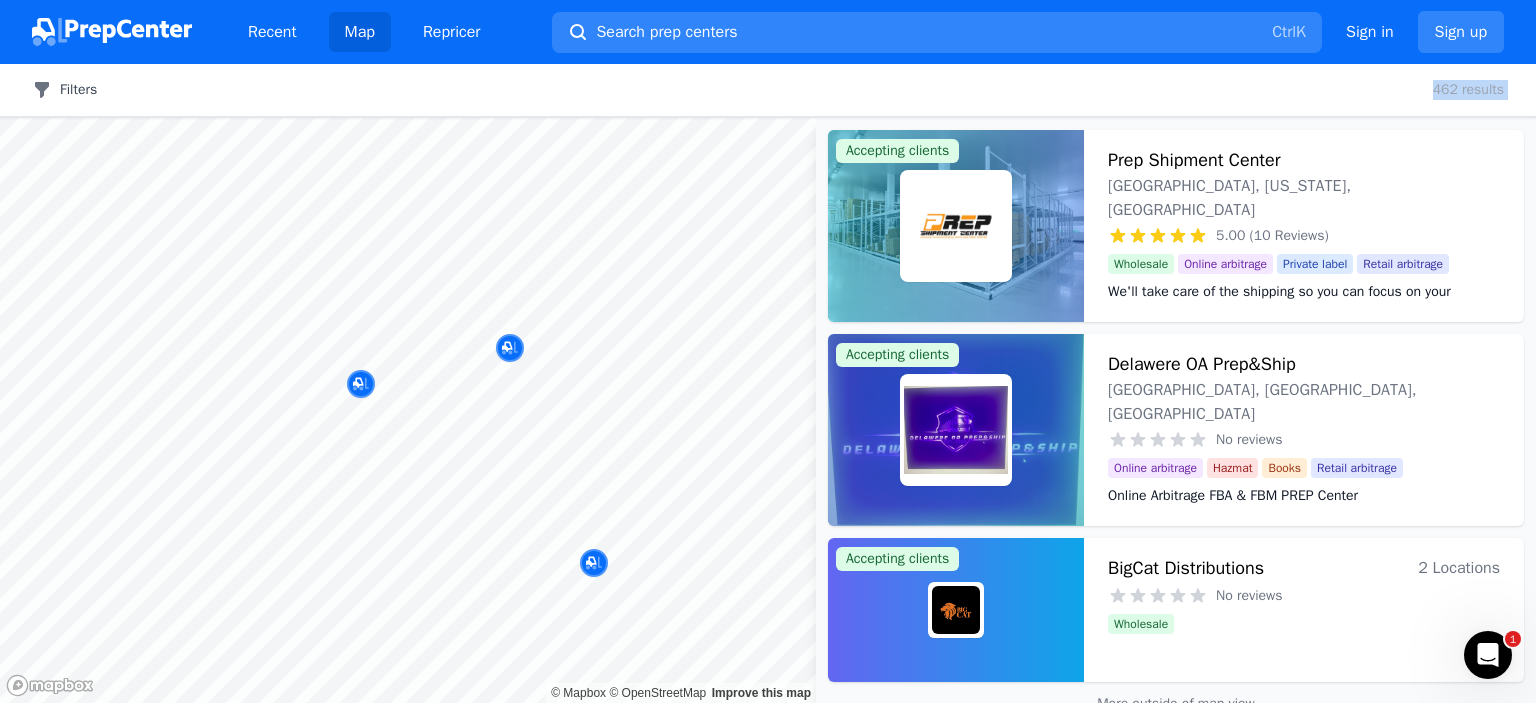 click on "Filters" at bounding box center (64, 90) 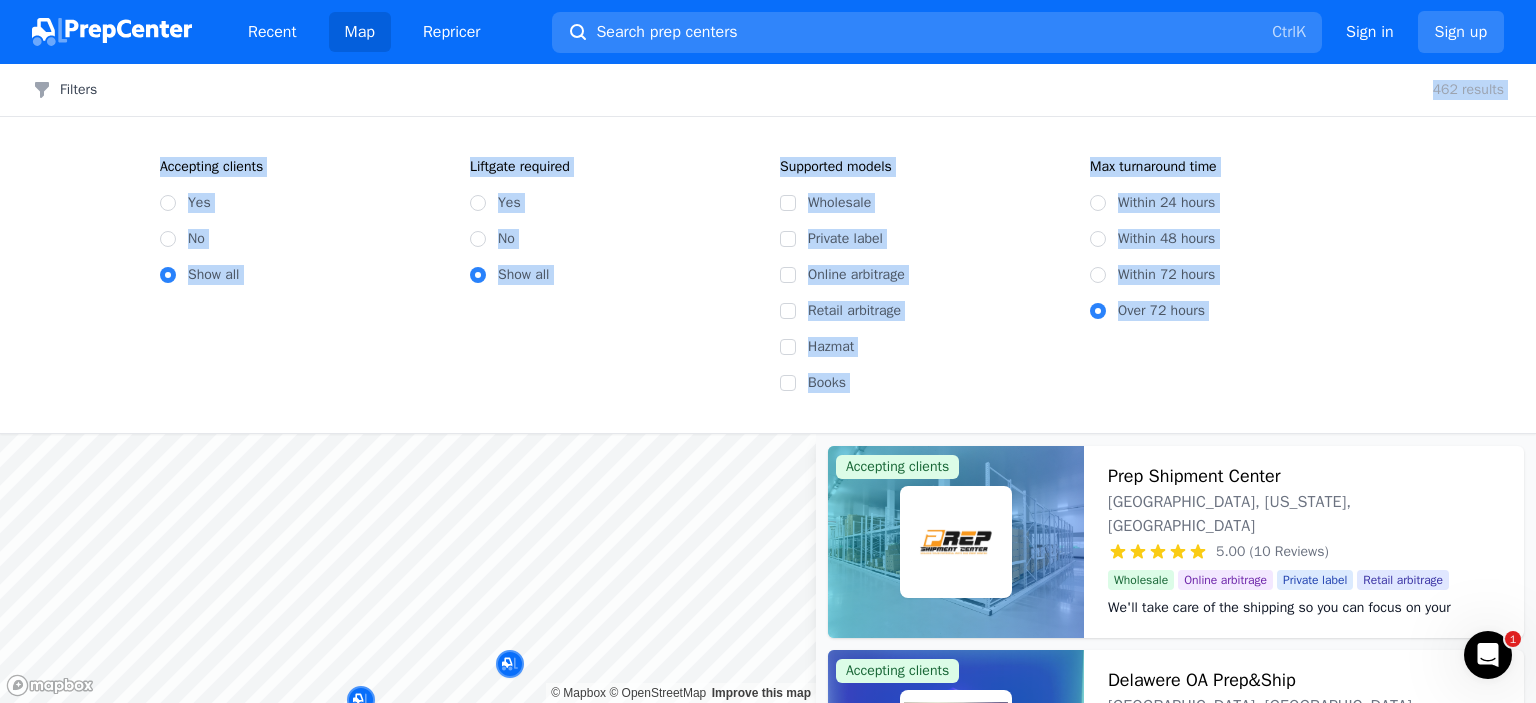 click on "Filters Clear all 462 results" at bounding box center (768, 90) 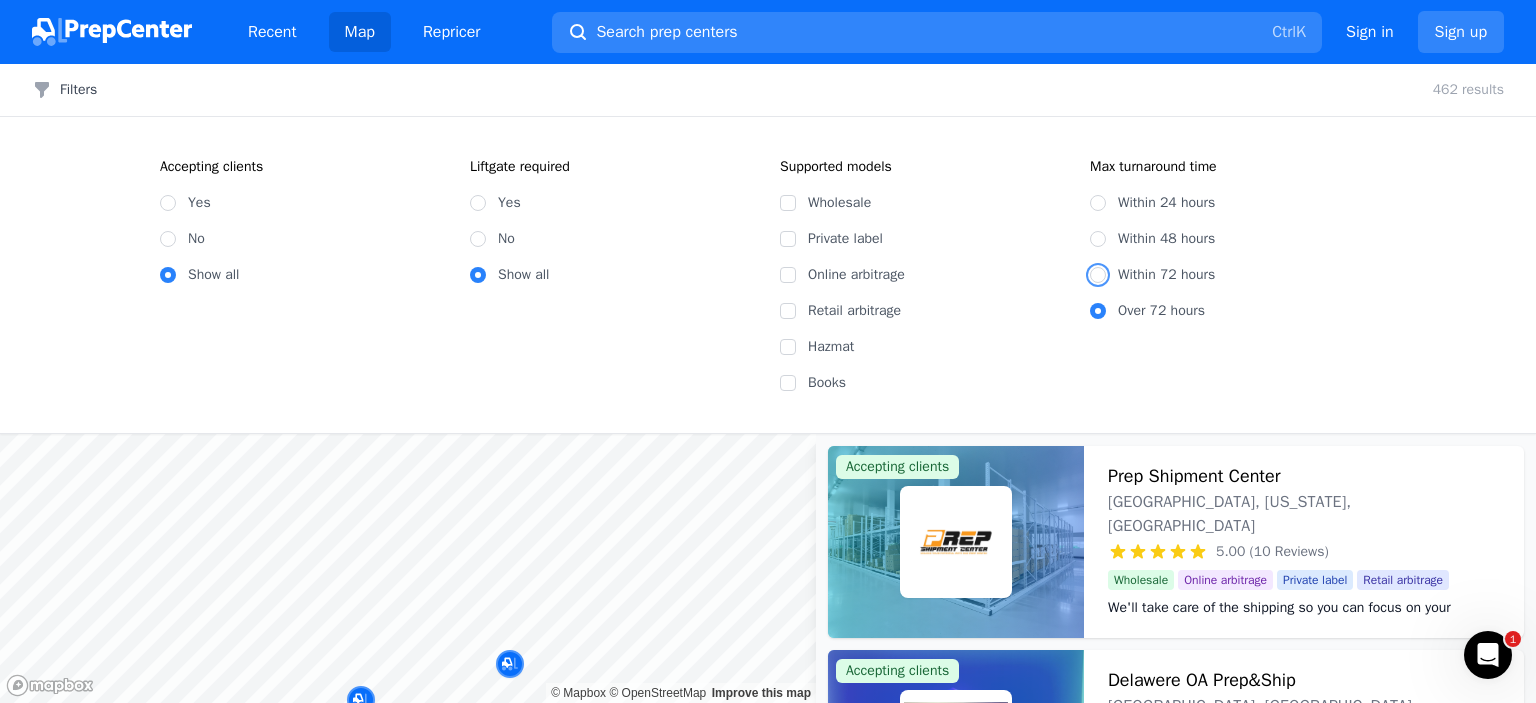 click on "Within 72 hours" at bounding box center (1098, 275) 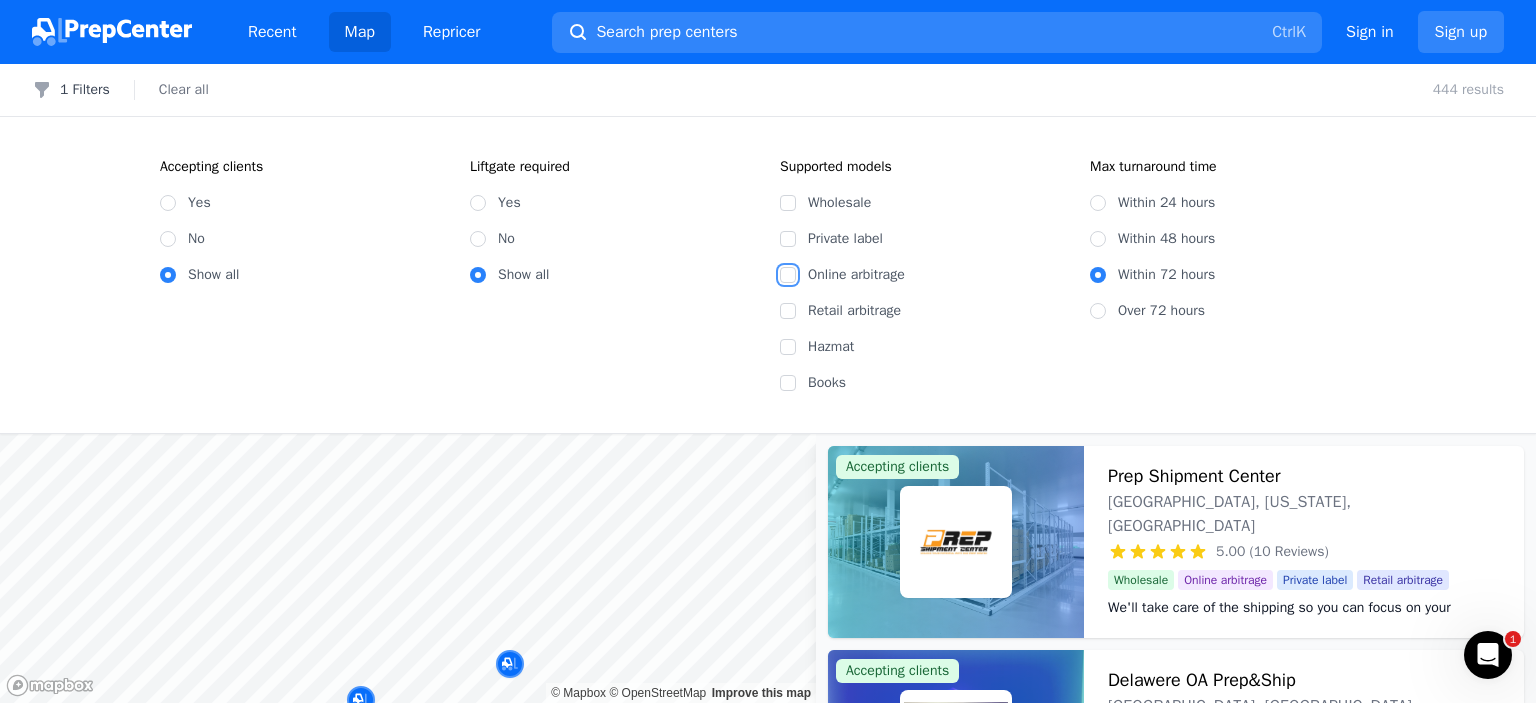 click on "Online arbitrage" at bounding box center [788, 275] 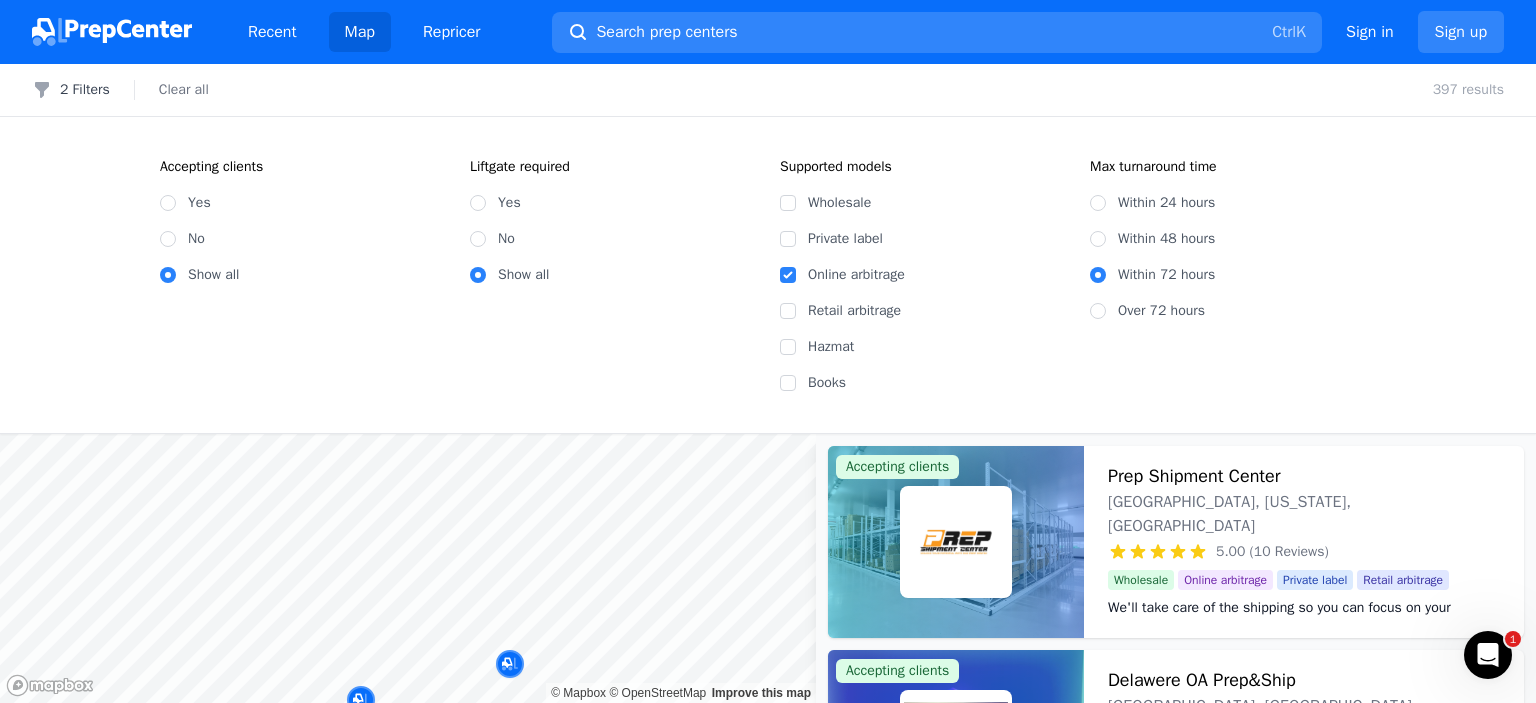 click on "Clear all" at bounding box center (184, 90) 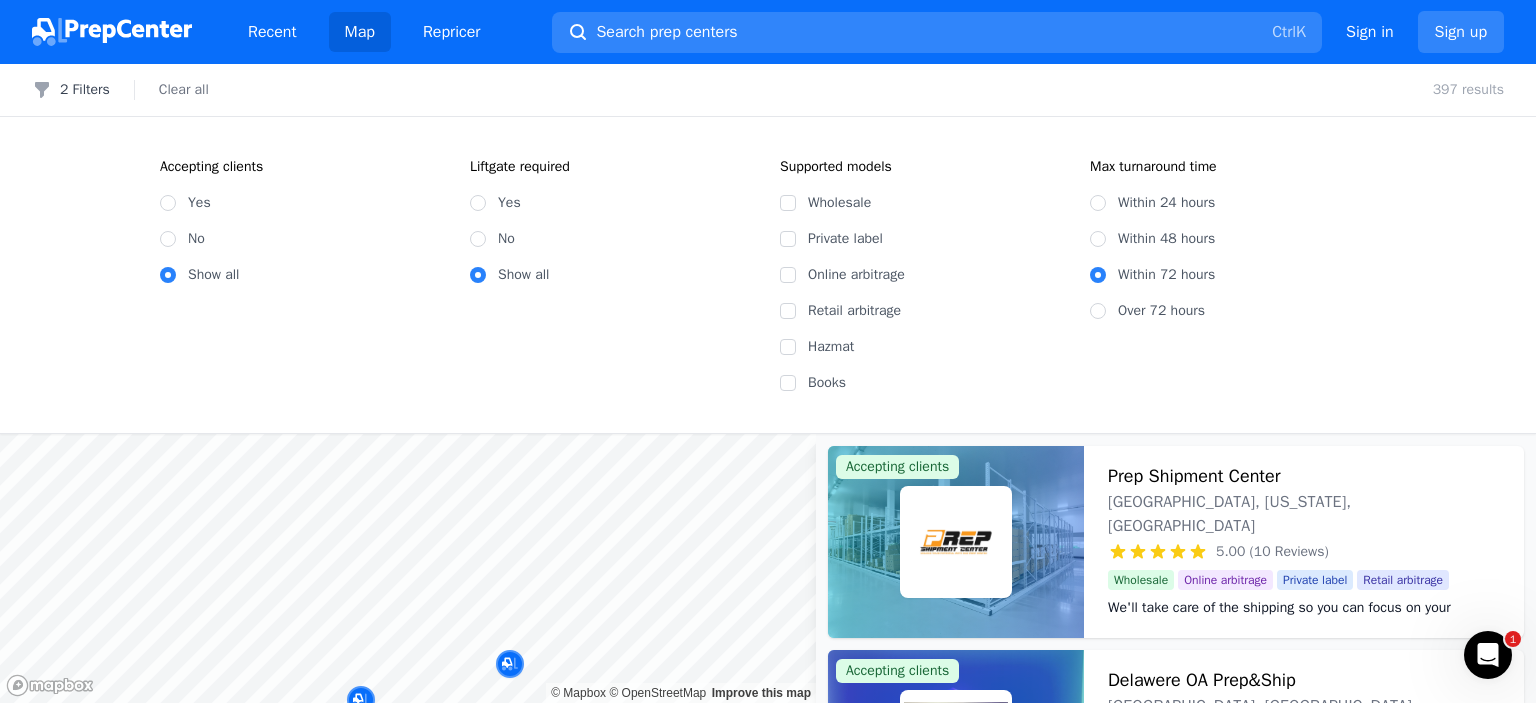 checkbox on "false" 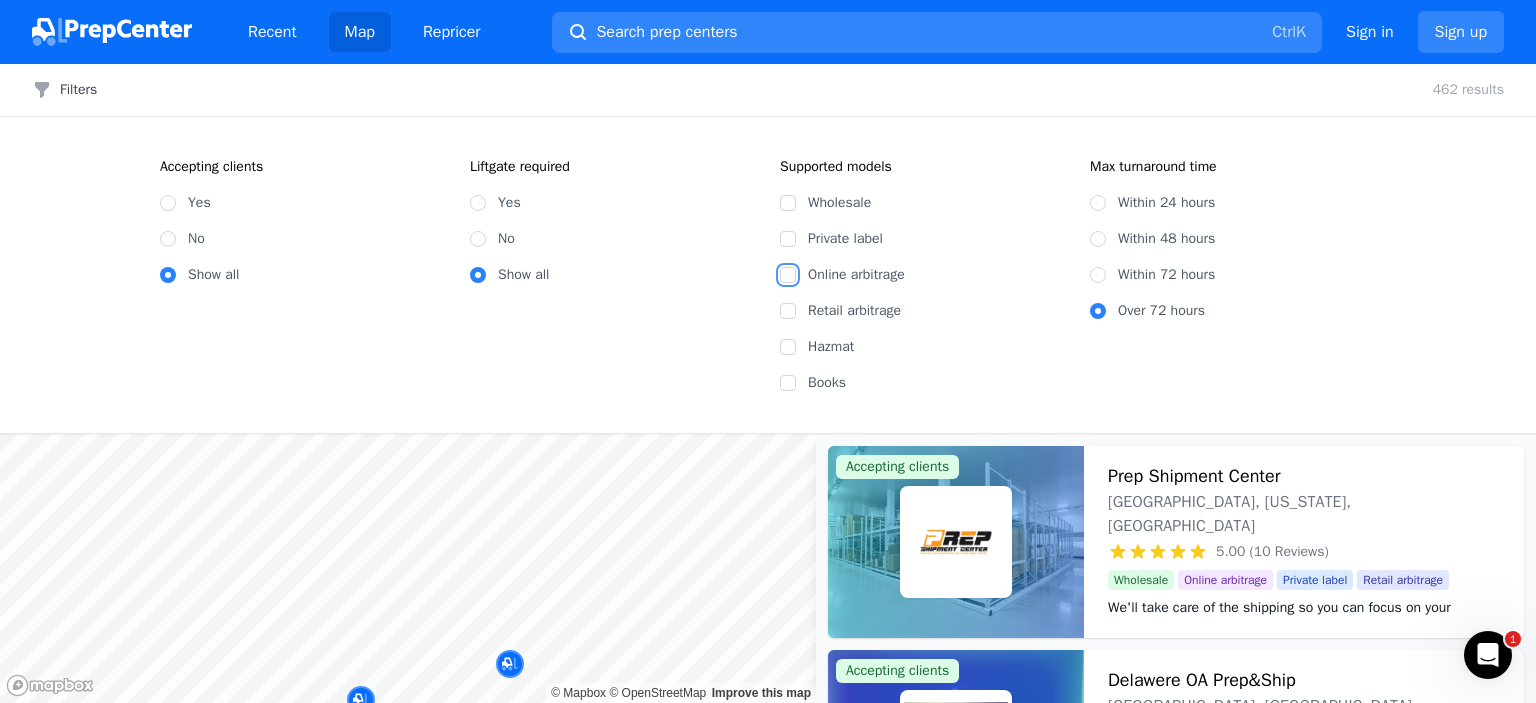 click on "Online arbitrage" at bounding box center [788, 275] 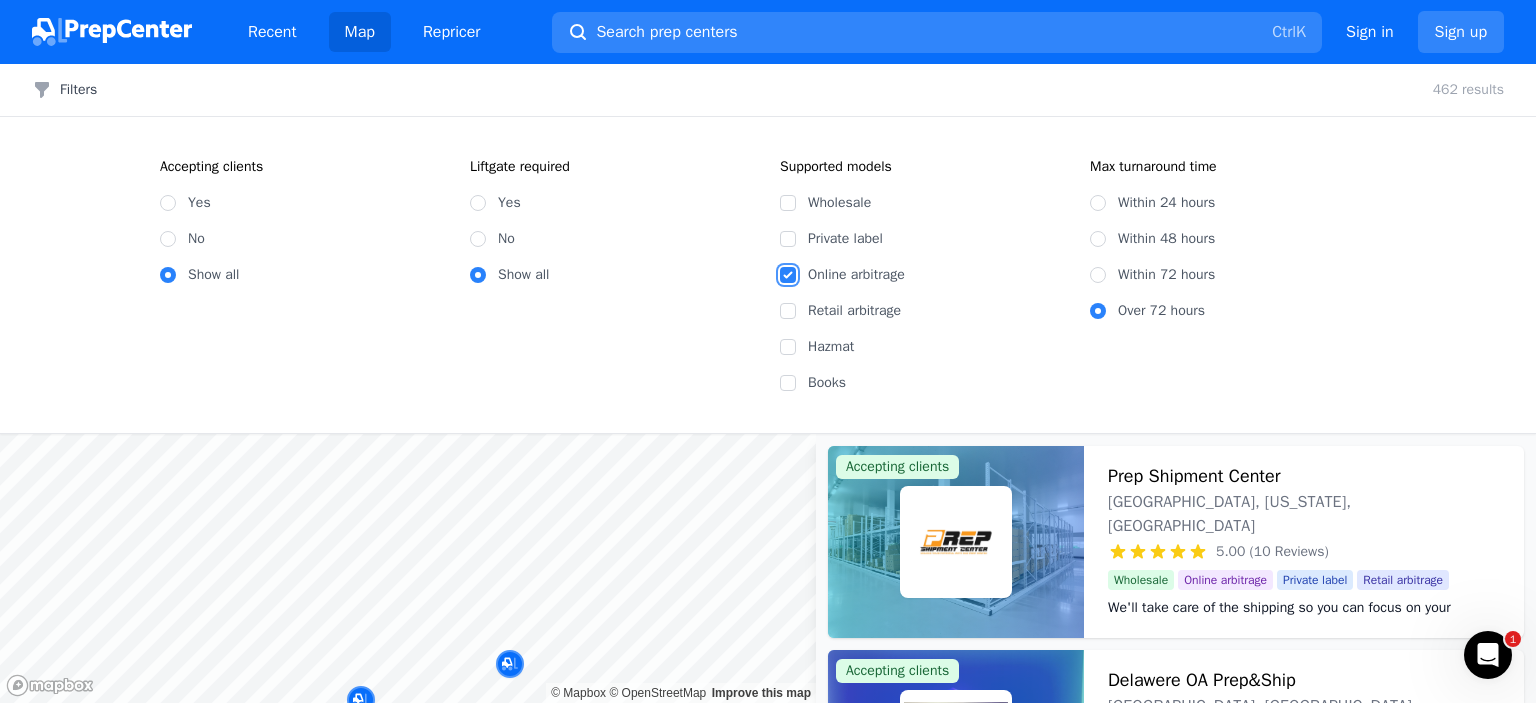 checkbox on "true" 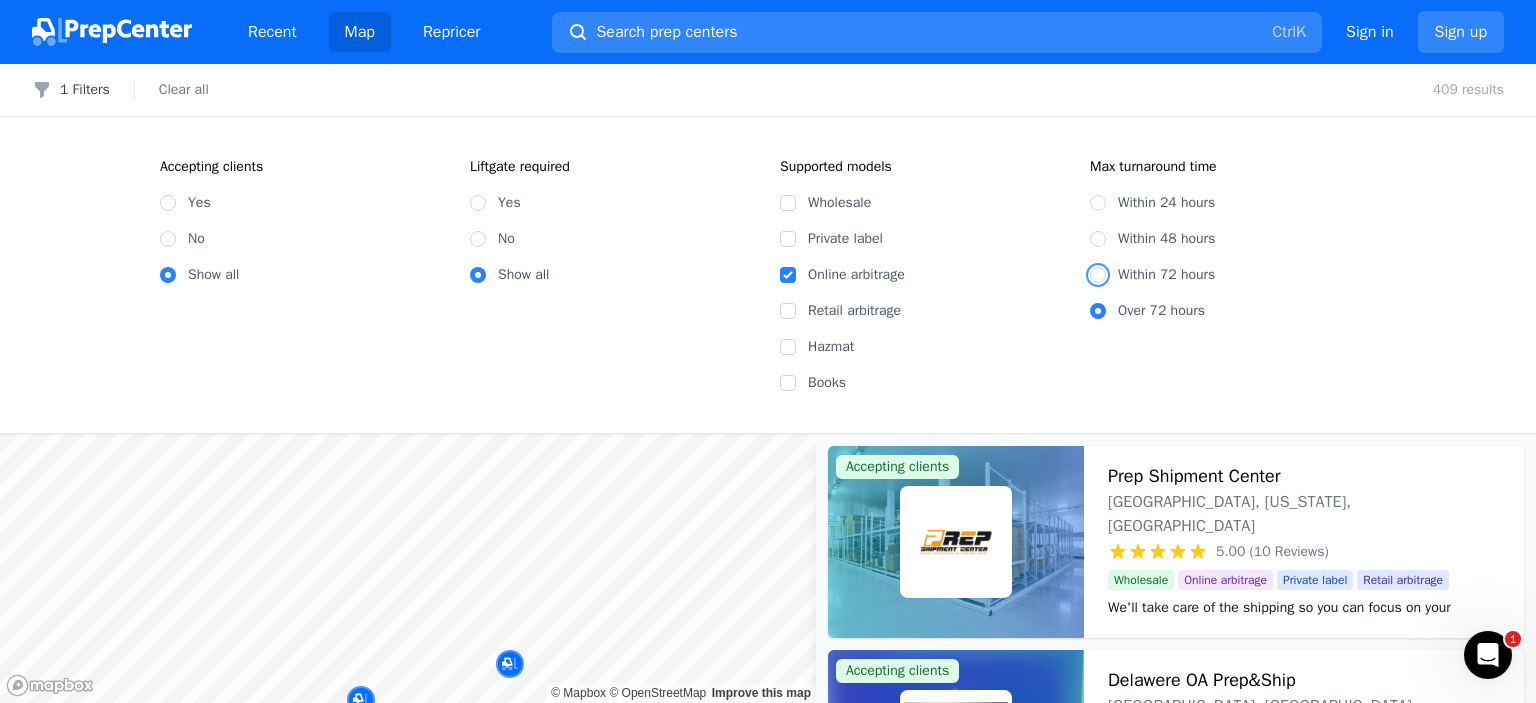 click on "Within 72 hours" at bounding box center [1098, 275] 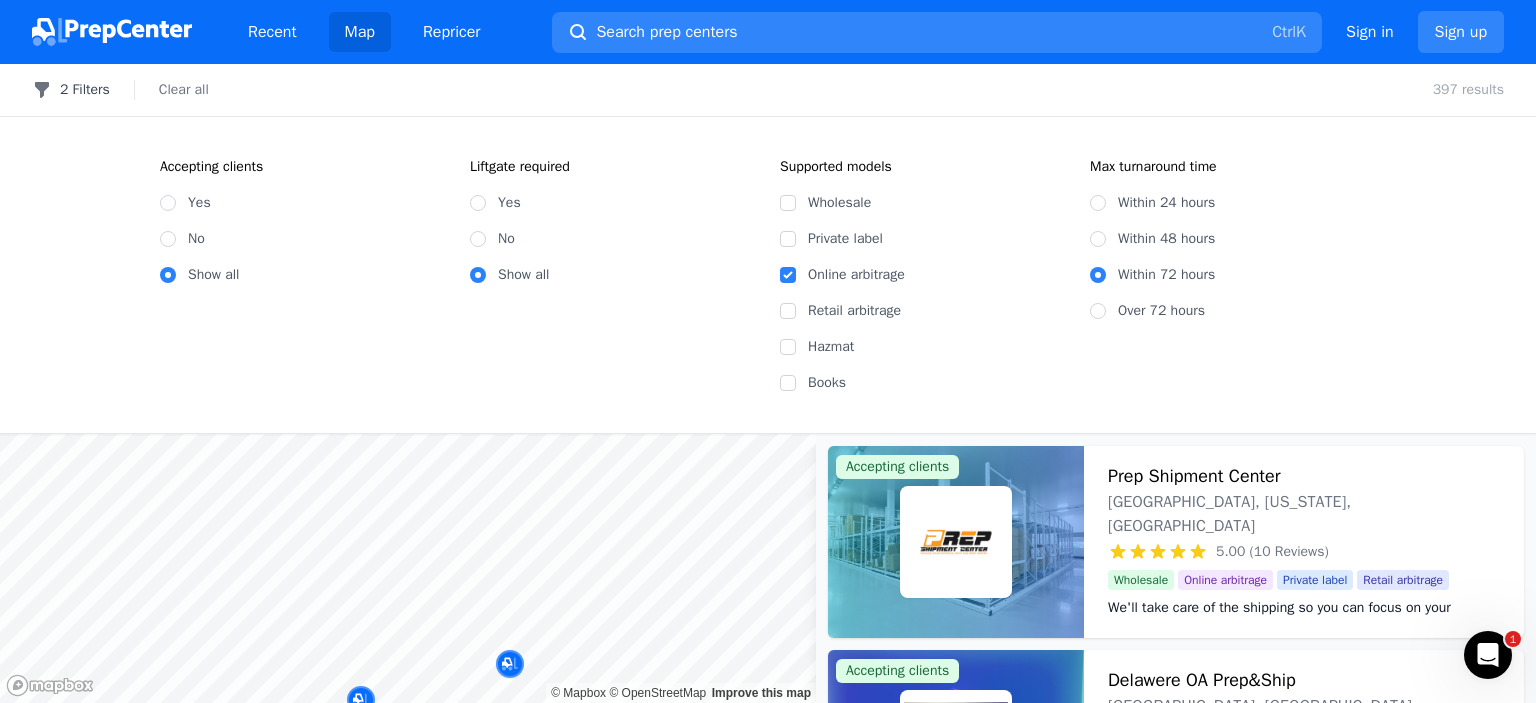 click on "2 Filters" at bounding box center [71, 90] 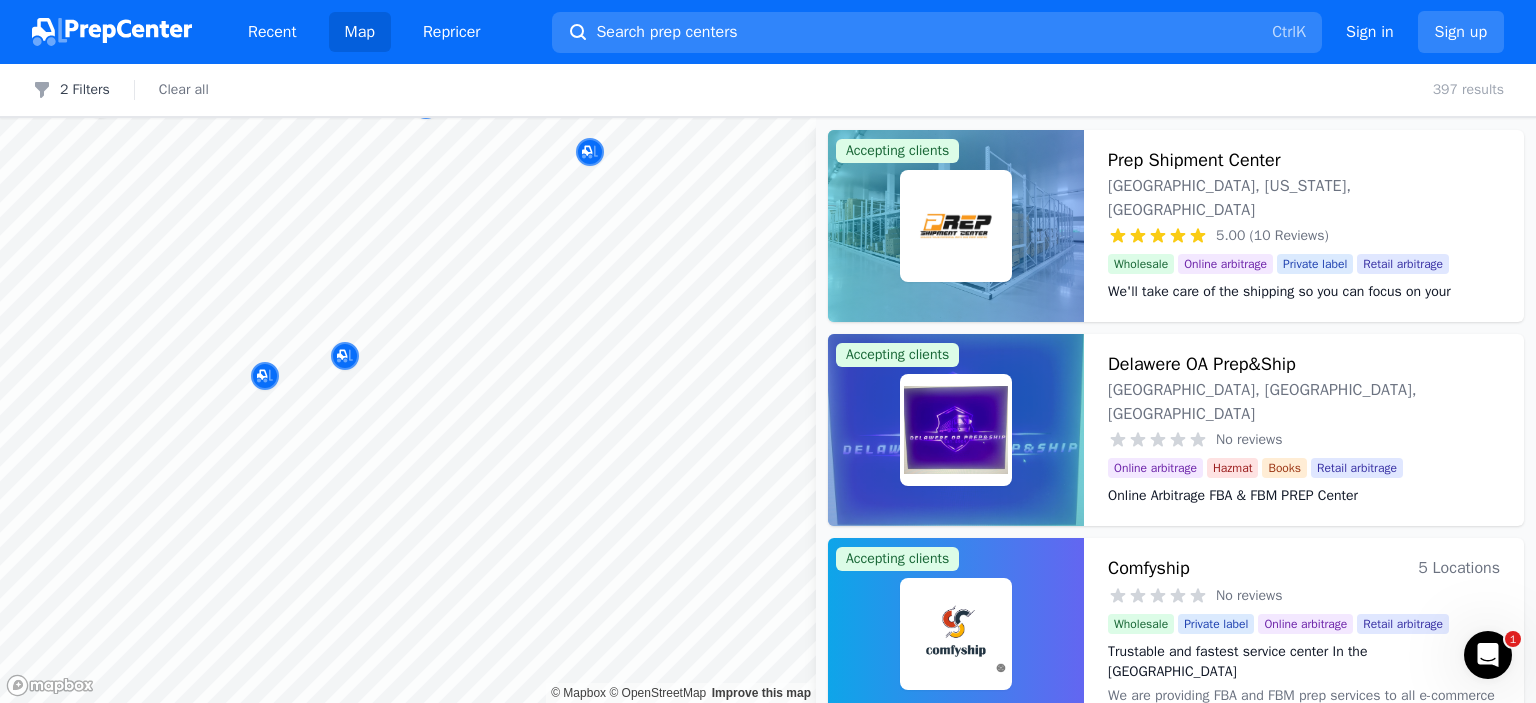 click on "Recent Map Repricer Search prep centers Ctrl  K Open main menu Sign in Sign up Filters 2 Filters Clear all 397 results Map © Mapbox   © OpenStreetMap   Improve this map Accepting clients Prep Shipment Center MILTON, Delaware, US 5.00 (10 Reviews) We'll take care of the shipping so you can focus on your business Wholesale Online arbitrage Private label Retail arbitrage We'll take care of the shipping so you can focus on your business Our company specializes in providing Amazon sellers and eCommerce clients with various services including Amazon FBA Prep. Our primary focus is on helping Amazon-based businesses thrive by managing their fulfillment operations. We have extensive experience in FBA and merchant fulfillment and are well-versed in Amazon's policies and regulations. Our team can also assist with importing products from overseas to our warehouses. Accepting clients Delawere OA Prep&Ship Bridgeville, DE, US No reviews Online Arbitrage FBA & FBM PREP Center Online arbitrage Hazmat Books Retail arbitrage" at bounding box center [768, 351] 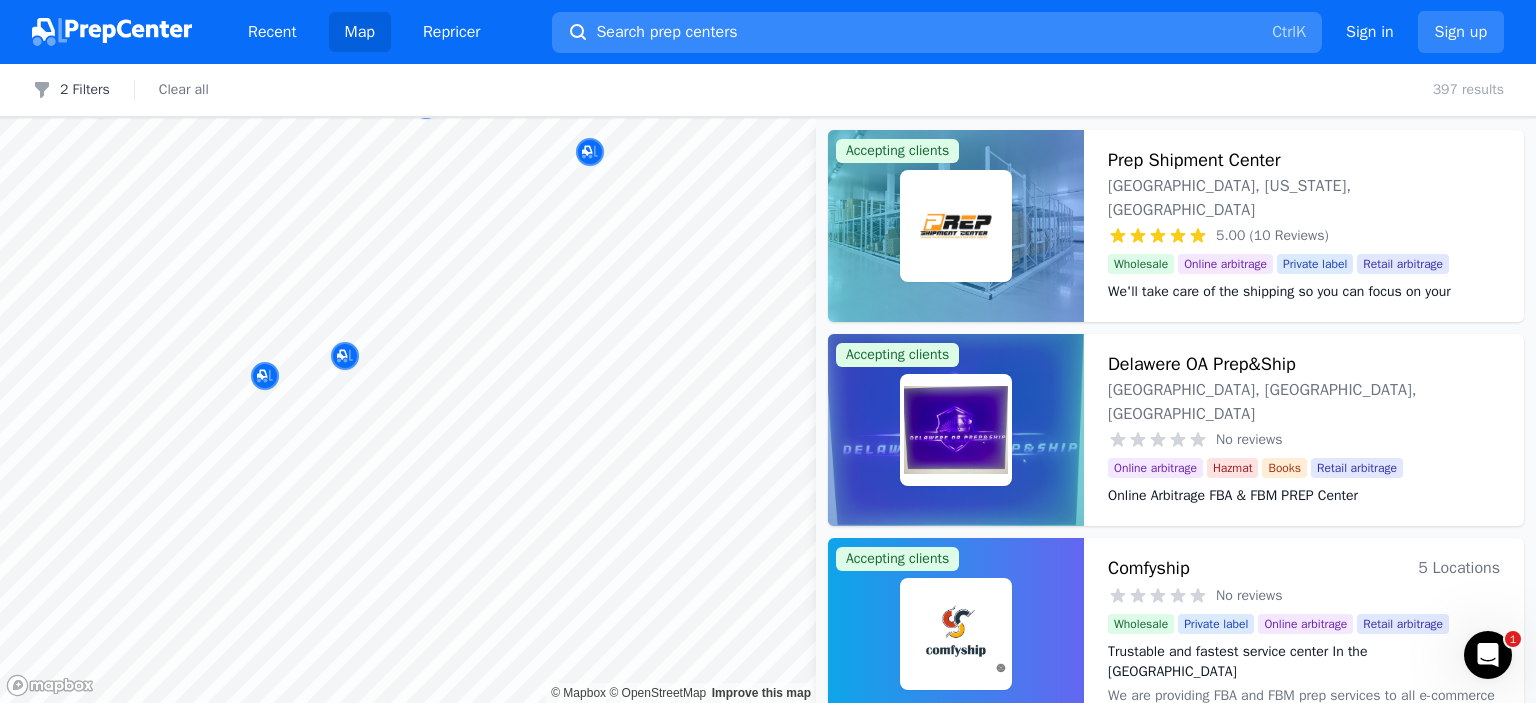 click on "Recent Map Repricer Search prep centers Ctrl  K Open main menu Sign in Sign up Filters 2 Filters Clear all 397 results Map © Mapbox   © OpenStreetMap   Improve this map Accepting clients Prep Shipment Center MILTON, Delaware, US 5.00 (10 Reviews) We'll take care of the shipping so you can focus on your business Wholesale Online arbitrage Private label Retail arbitrage We'll take care of the shipping so you can focus on your business Our company specializes in providing Amazon sellers and eCommerce clients with various services including Amazon FBA Prep. Our primary focus is on helping Amazon-based businesses thrive by managing their fulfillment operations. We have extensive experience in FBA and merchant fulfillment and are well-versed in Amazon's policies and regulations. Our team can also assist with importing products from overseas to our warehouses. Accepting clients Delawere OA Prep&Ship Bridgeville, DE, US No reviews Online Arbitrage FBA & FBM PREP Center Online arbitrage Hazmat Books Retail arbitrage" at bounding box center (768, 351) 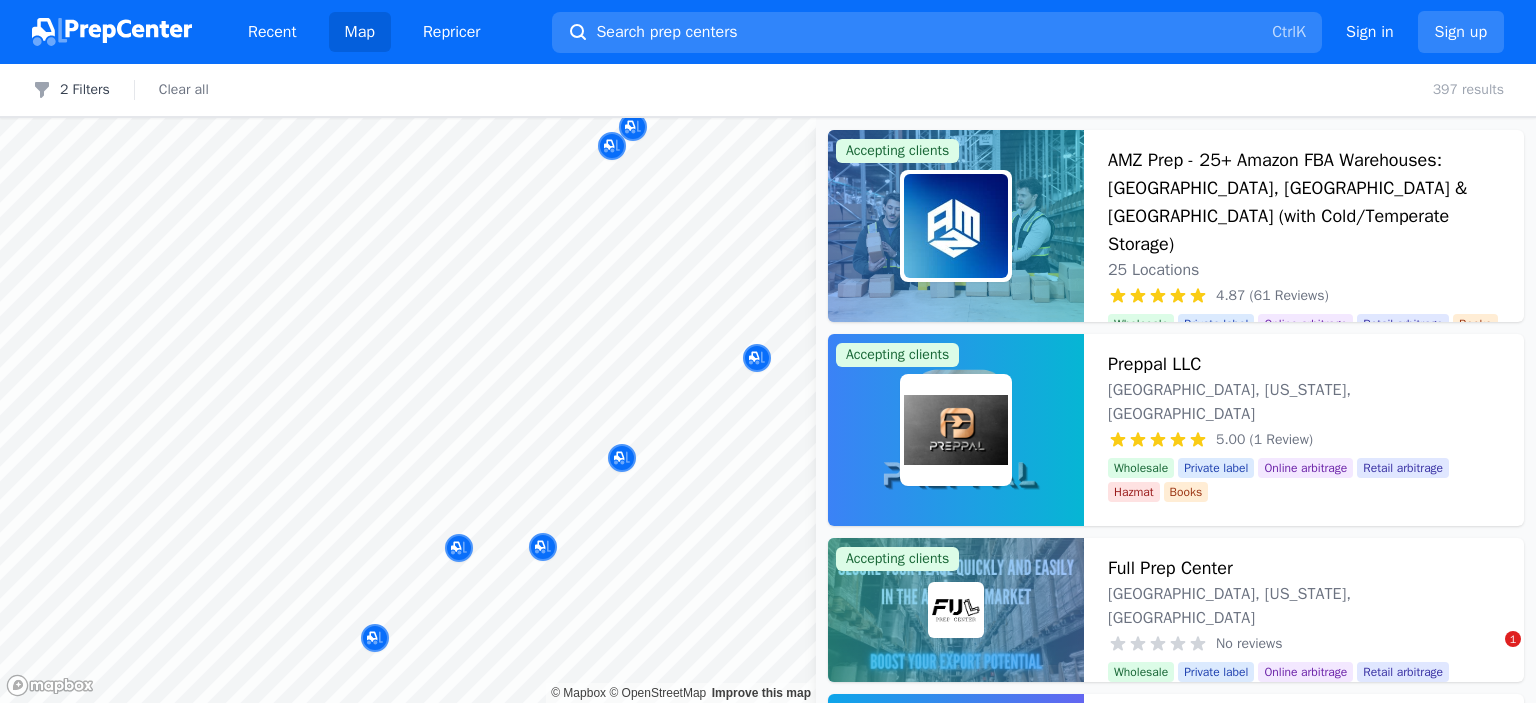scroll, scrollTop: 0, scrollLeft: 0, axis: both 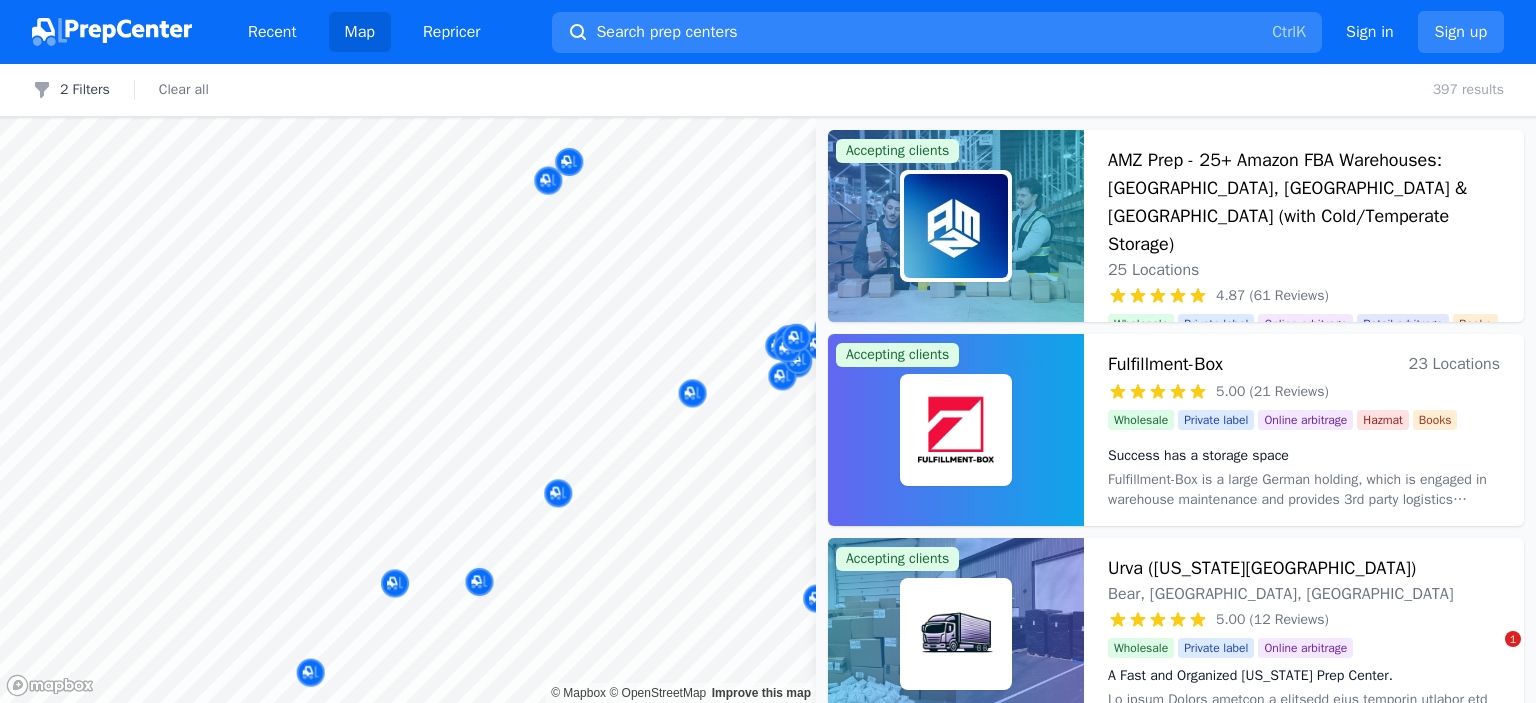 click on "Recent Map Repricer Search prep centers Ctrl  K Open main menu Sign in Sign up Filters 2 Filters Clear all 397 results Map © Mapbox   © OpenStreetMap   Improve this map Accepting clients AMZ Prep - 25+ Amazon FBA Warehouses: [GEOGRAPHIC_DATA], [GEOGRAPHIC_DATA] & [GEOGRAPHIC_DATA] (with Cold/Temperate Storage) 25 Locations 4.87 (61 Reviews) Global FBA & FBM Mastered: Your Products, Every Market, One Solution Wholesale Private label Online arbitrage Retail arbitrage Books Global FBA & FBM Mastered: Your Products, Every Market, One Solution Accepting clients Fulfillment-Box 23 Locations 5.00 (21 Reviews) Success has a storage space Wholesale Private label Online arbitrage Hazmat Books Success has a storage space Accepting clients Urva ([US_STATE] Prep Center) Bear, [GEOGRAPHIC_DATA], [GEOGRAPHIC_DATA] 5.00 (12 Reviews) A Fast and Organized [US_STATE] Prep Center. Wholesale Private label Online arbitrage A Fast and Organized [US_STATE] Prep Center. Accepting clients StarShipTrack [GEOGRAPHIC_DATA], [US_STATE], [GEOGRAPHIC_DATA] 4.80 (5 Reviews) Wholesale Private label Online arbitrage Hazmat Retail arbitrage Test" at bounding box center (768, 351) 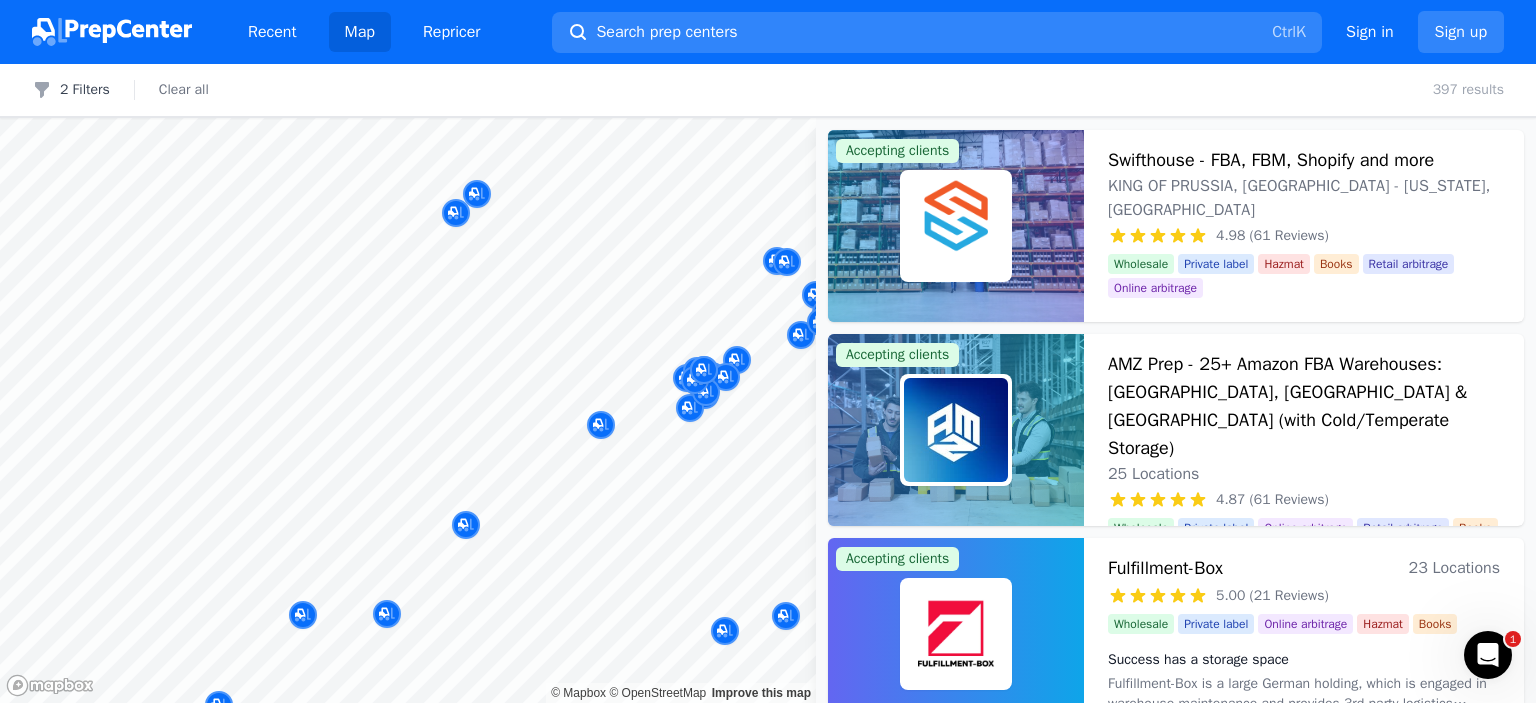 scroll, scrollTop: 0, scrollLeft: 0, axis: both 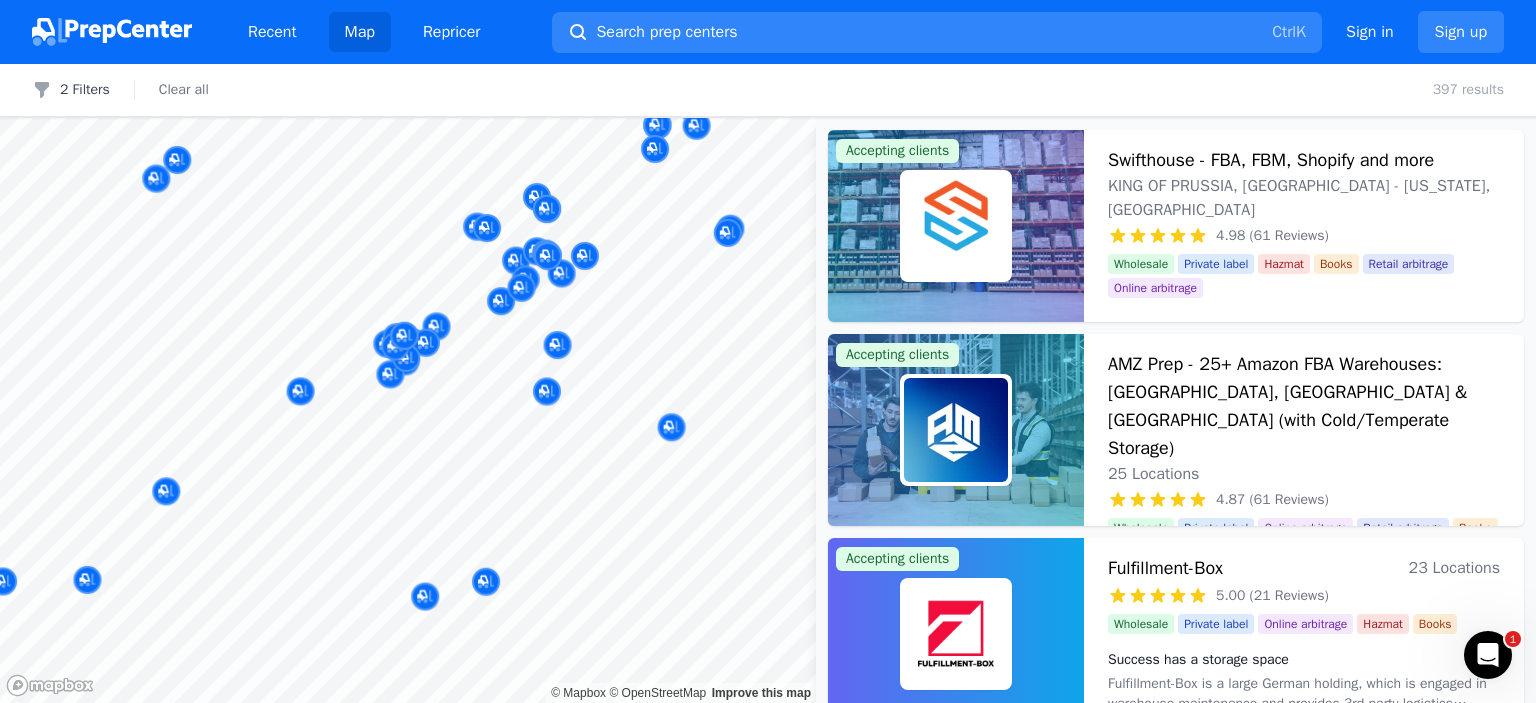 click on "Recent Map Repricer Search prep centers Ctrl  K Open main menu Sign in Sign up Filters 2 Filters Clear all 397 results Map © Mapbox   © OpenStreetMap   Improve this map Accepting clients Swifthouse - FBA, FBM, Shopify and more KING OF [GEOGRAPHIC_DATA], [GEOGRAPHIC_DATA] - [US_STATE], [GEOGRAPHIC_DATA] 4.98 (61 Reviews) Your Fulfillment Partner, From Startup to Scale. Wholesale Private label Hazmat Books Retail arbitrage Online arbitrage Your Fulfillment Partner, From Startup to Scale. Accepting clients AMZ Prep - 25+ Amazon FBA Warehouses: [GEOGRAPHIC_DATA], [GEOGRAPHIC_DATA] & [GEOGRAPHIC_DATA] (with Cold/Temperate Storage) 25 Locations 4.87 (61 Reviews) Global FBA & FBM Mastered: Your Products, Every Market, One Solution Wholesale Private label Online arbitrage Retail arbitrage Books Global FBA & FBM Mastered: Your Products, Every Market, One Solution Accepting clients Fulfillment-Box 23 Locations 5.00 (21 Reviews) Success has a storage space Wholesale Private label Online arbitrage Hazmat Books Success has a storage space Accepting clients FBA Champs [GEOGRAPHIC_DATA], [US_STATE], [GEOGRAPHIC_DATA]" at bounding box center (768, 351) 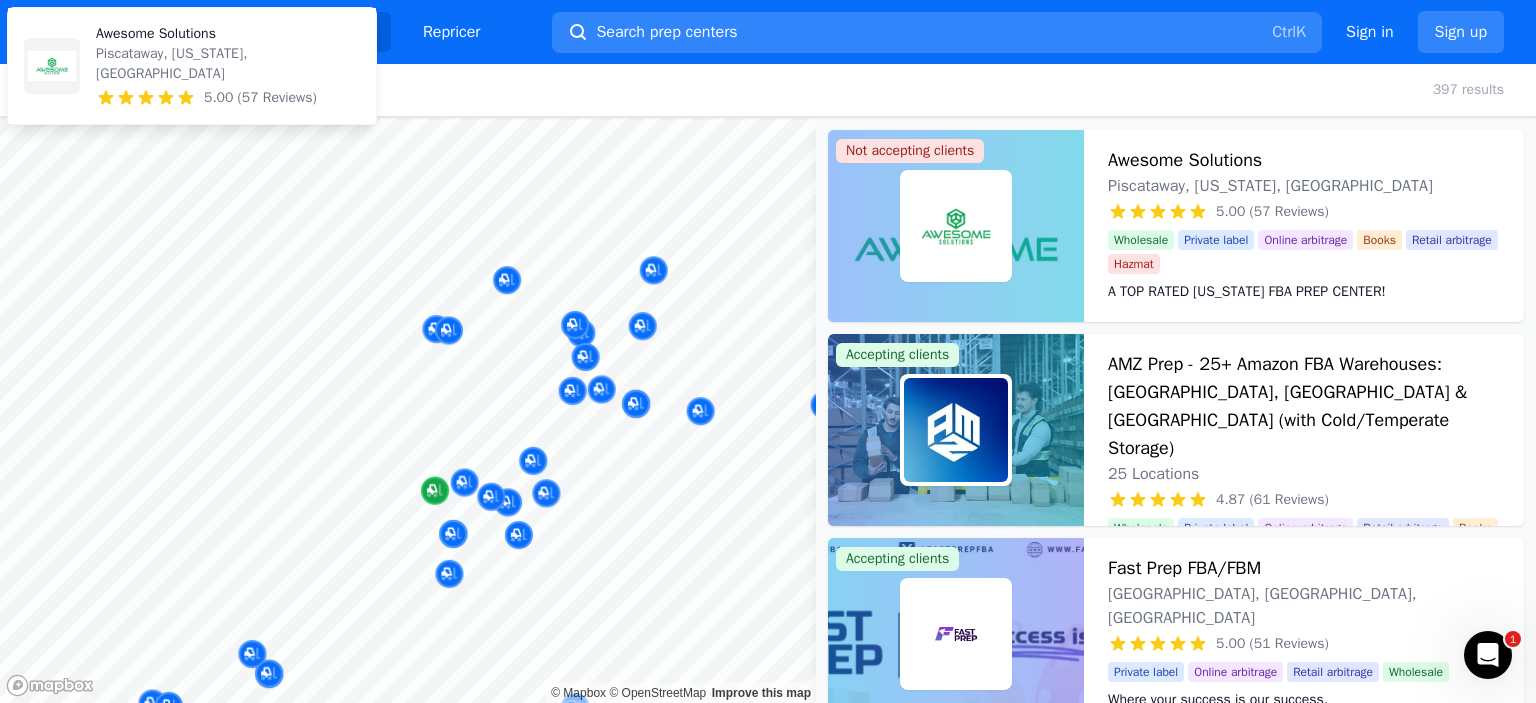 click at bounding box center (408, 118) 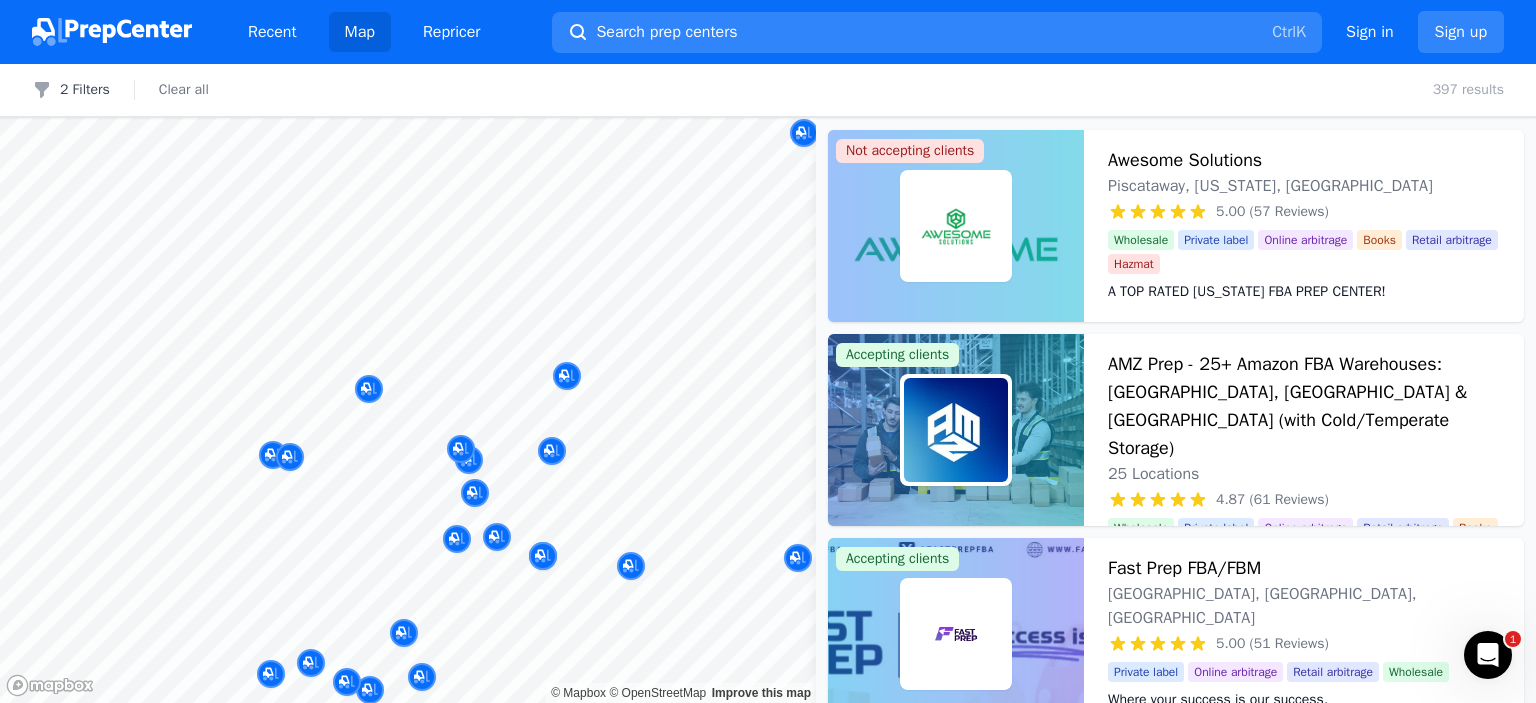 drag, startPoint x: 688, startPoint y: 332, endPoint x: 382, endPoint y: 319, distance: 306.27603 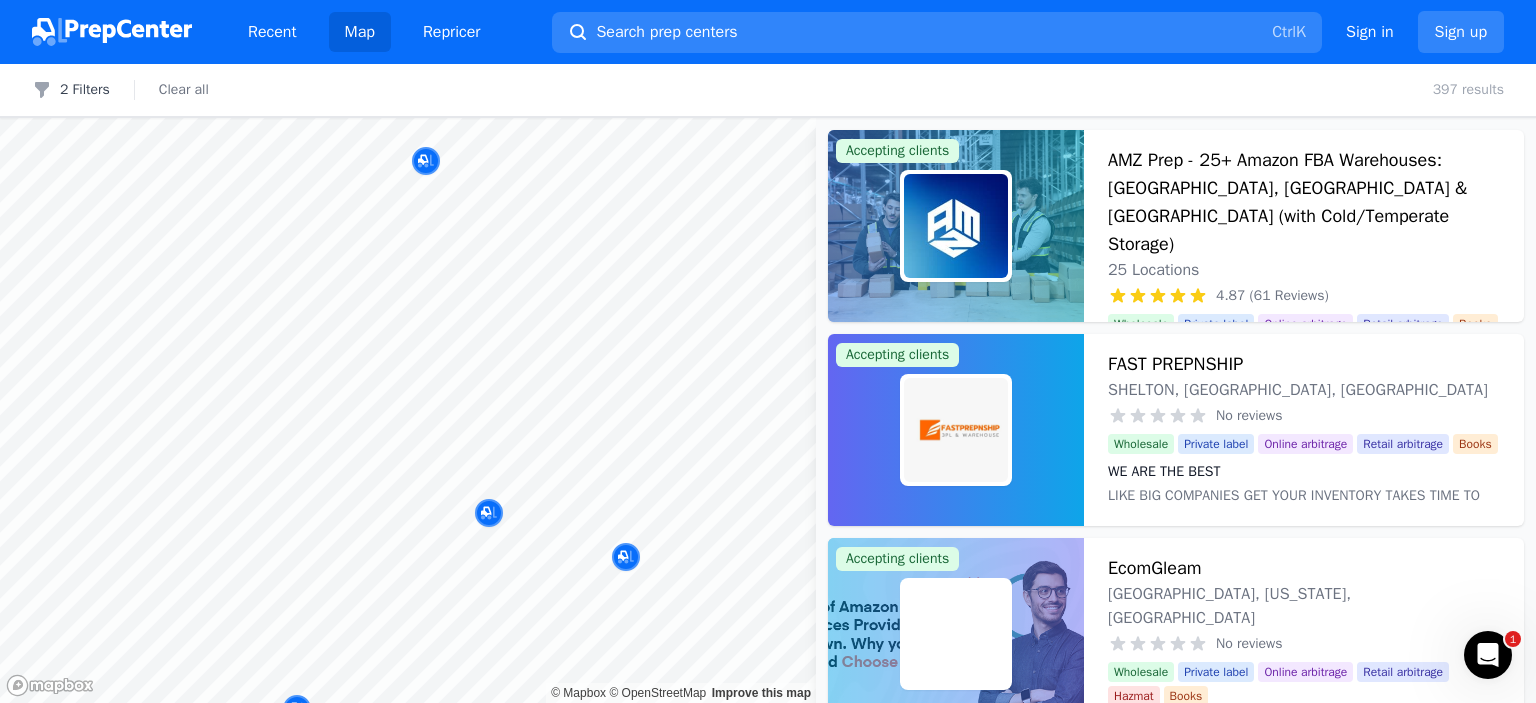 click on "Map © Mapbox   © OpenStreetMap   Improve this map Accepting clients AMZ Prep - 25+ Amazon FBA Warehouses: [GEOGRAPHIC_DATA], [GEOGRAPHIC_DATA] & [GEOGRAPHIC_DATA] (with Cold/Temperate Storage) 25 Locations 4.87 (61 Reviews) Global FBA & FBM Mastered: Your Products, Every Market, One Solution Wholesale Private label Online arbitrage Retail arbitrage Books Global FBA & FBM Mastered: Your Products, Every Market, One Solution Accepting clients FAST PREPNSHIP SHELTON, [GEOGRAPHIC_DATA], [GEOGRAPHIC_DATA] No reviews WE ARE THE BEST Wholesale Private label Online arbitrage Retail arbitrage Books WE ARE THE BEST LIKE BIG COMPANIES GET YOUR INVENTORY TAKES TIME TO PROCESS WE ARE FAMILY OWEND SO WE WORK AS A TEAM GET READY YOUR PRODUCT ON TIME WITH BEST COMMUNICATION
LET US KNOW ANY QUESTIONS
THANKS
FAST PREPNSHIP Accepting clients EcomGleam [GEOGRAPHIC_DATA], [US_STATE], [GEOGRAPHIC_DATA] No reviews 3PL warehouse for Amazon Sellers Wholesale Private label Online arbitrage Retail arbitrage Hazmat Books 3PL warehouse for Amazon Sellers More outside of map view Accepting clients 4.98 (61 Reviews) Wholesale" at bounding box center [768, 410] 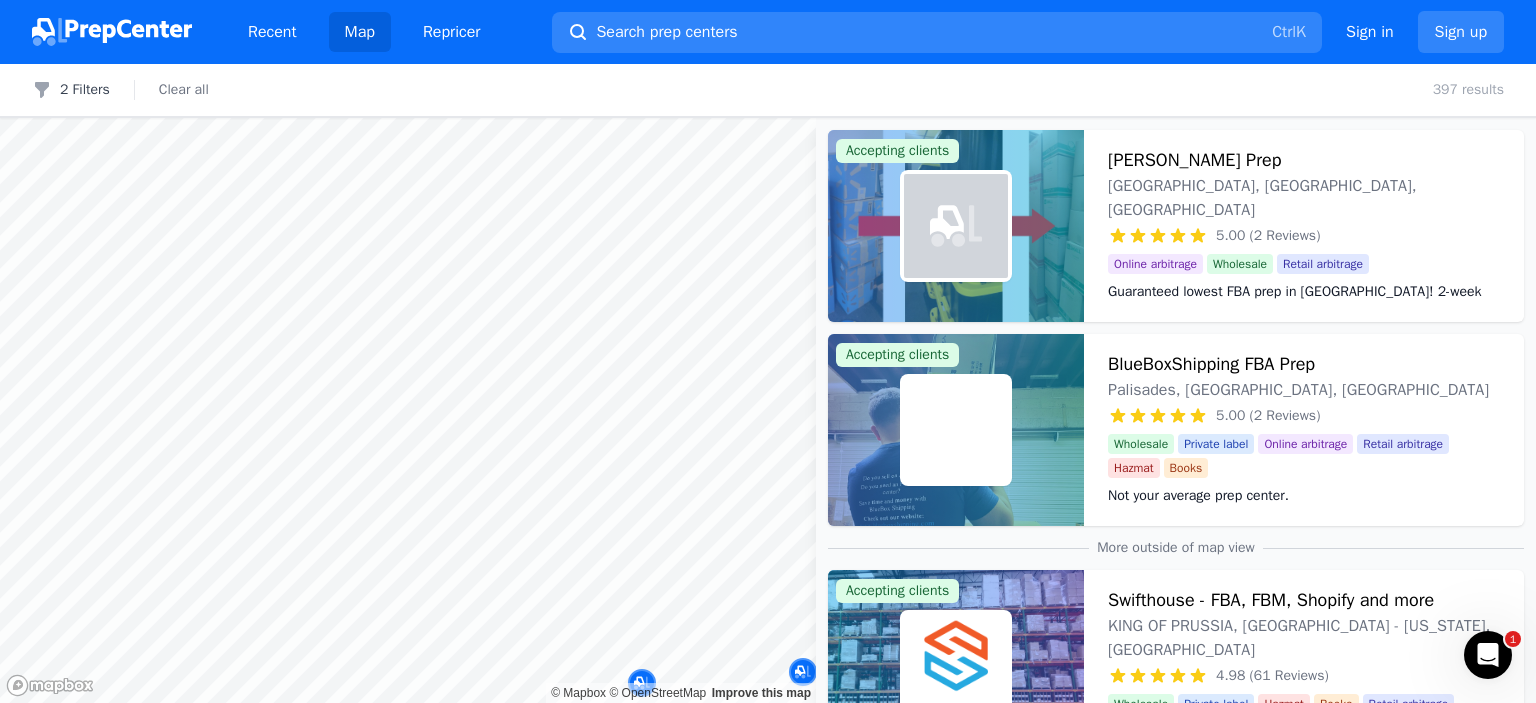 drag, startPoint x: 300, startPoint y: 307, endPoint x: 836, endPoint y: 442, distance: 552.73956 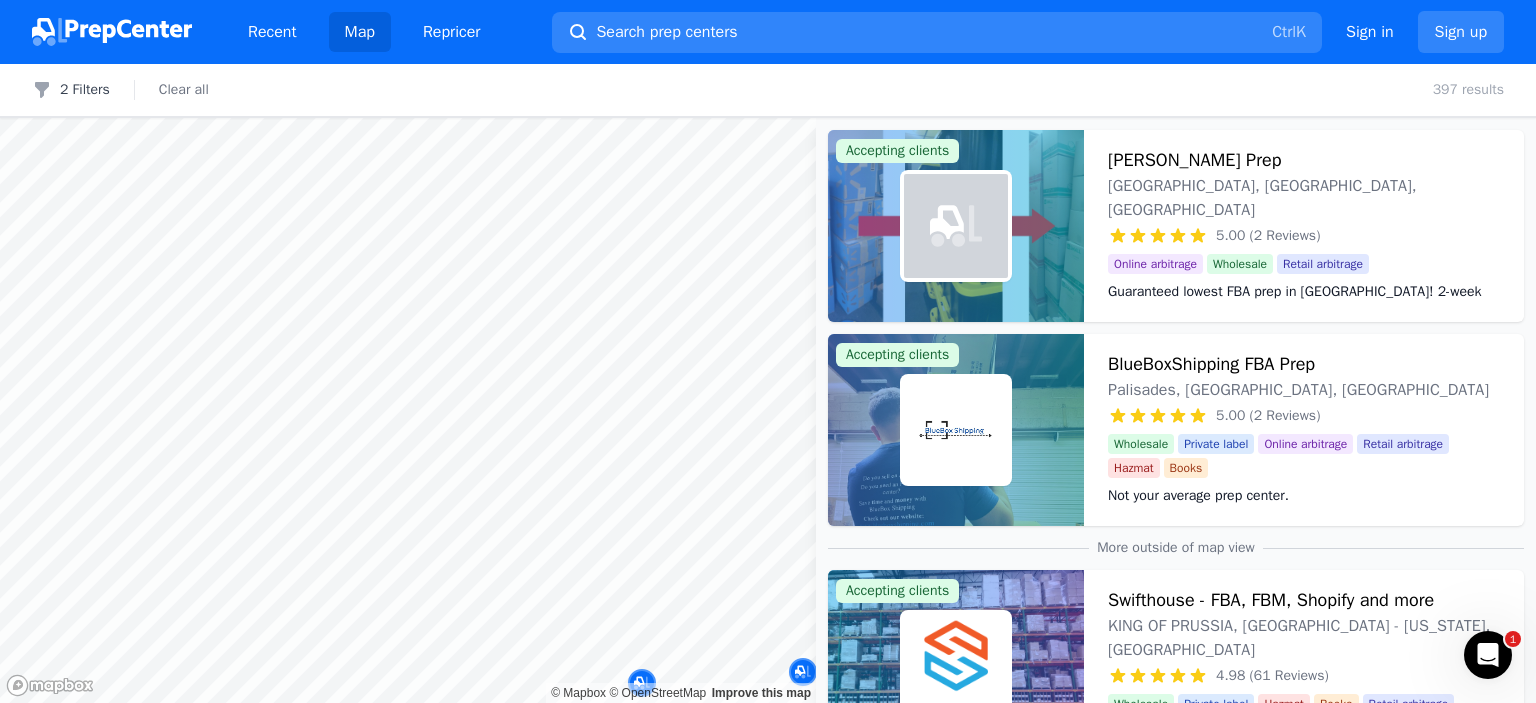 click on "Map © Mapbox   © OpenStreetMap   Improve this map Accepting clients [PERSON_NAME] Prep [PERSON_NAME], [GEOGRAPHIC_DATA], [GEOGRAPHIC_DATA] 5.00 (2 Reviews) Guaranteed lowest FBA prep in [GEOGRAPHIC_DATA]! 2-week free trial! Online arbitrage Wholesale Retail arbitrage Guaranteed lowest FBA prep in [GEOGRAPHIC_DATA]! 2-week free trial! Lowest price FBA prep in [GEOGRAPHIC_DATA]! Free 2-week free trial! We get your shipments out fast and I have references who say the same! Will pay you a commission if you are sharing this with a a client! We guarantee the lowest price and will be beat any competitor price! Feel free to ask for a video or in-person tour of our location! Hum Urdu ma bi bat kr sakte apsa! Accepting clients BlueBoxShipping FBA Prep Palisades, [GEOGRAPHIC_DATA], [GEOGRAPHIC_DATA] 5.00 (2 Reviews) Not your average prep center. Wholesale Private label Online arbitrage Retail arbitrage Hazmat Books Not your average prep center. More outside of map view Accepting clients Swifthouse - FBA, FBM, Shopify and more KING OF [GEOGRAPHIC_DATA], [GEOGRAPHIC_DATA] - [US_STATE], [GEOGRAPHIC_DATA] 4.98 (61 Reviews) Wholesale Private label Hazmat Books HexPrep" at bounding box center [768, 410] 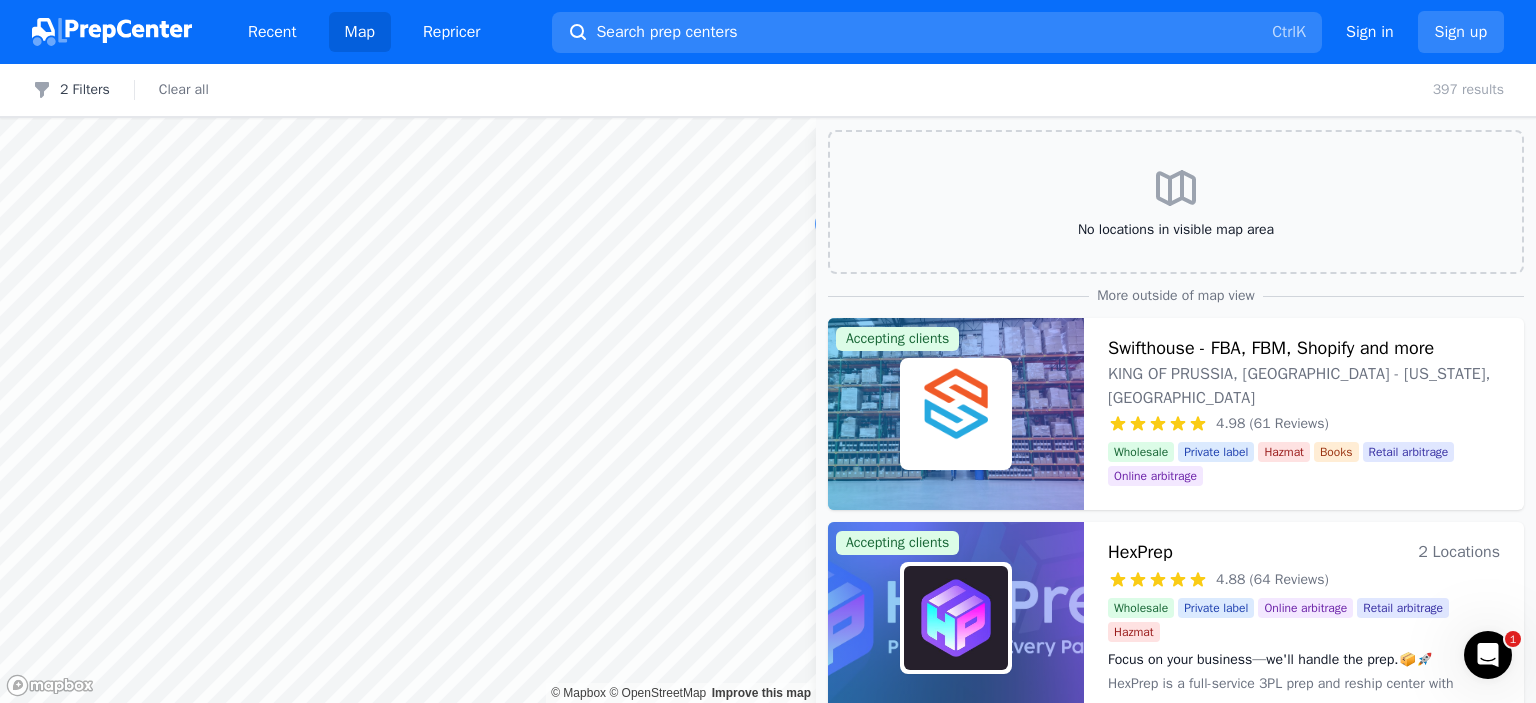 click on "Recent Map Repricer Search prep centers Ctrl  K Open main menu Sign in Sign up Filters 2 Filters Clear all 397 results Map © Mapbox   © OpenStreetMap   Improve this map No locations in visible map area More outside of map view Accepting clients Swifthouse - FBA, FBM, Shopify and more KING OF [GEOGRAPHIC_DATA], [GEOGRAPHIC_DATA] - [US_STATE], [GEOGRAPHIC_DATA] 4.98 (61 Reviews) Your Fulfillment Partner, From Startup to Scale. Wholesale Private label Hazmat Books Retail arbitrage Online arbitrage Your Fulfillment Partner, From Startup to Scale. Accepting clients HexPrep 2 Locations 4.88 (64 Reviews) Focus on your business—we'll handle the prep.📦🚀 Wholesale Private label Online arbitrage Retail arbitrage Hazmat Focus on your business—we'll handle the prep.📦🚀 Not accepting clients Awesome Solutions Piscataway, [US_STATE], [GEOGRAPHIC_DATA] 5.00 (57 Reviews) A TOP RATED [US_STATE] FBA PREP CENTER! Wholesale Private label Online arbitrage Books Retail arbitrage Hazmat A TOP RATED [US_STATE] FBA PREP CENTER! Accepting clients 25 Locations Wholesale" at bounding box center (768, 351) 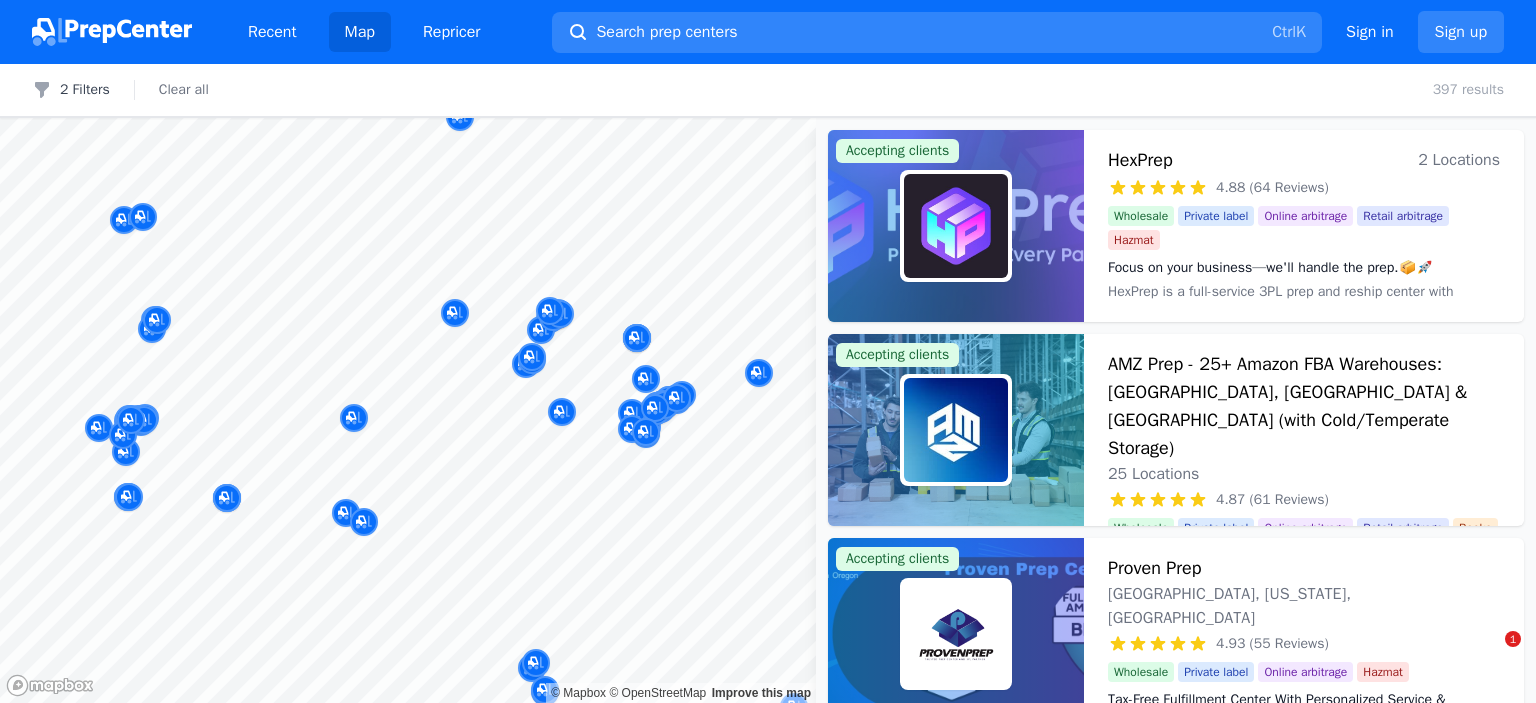 scroll, scrollTop: 0, scrollLeft: 0, axis: both 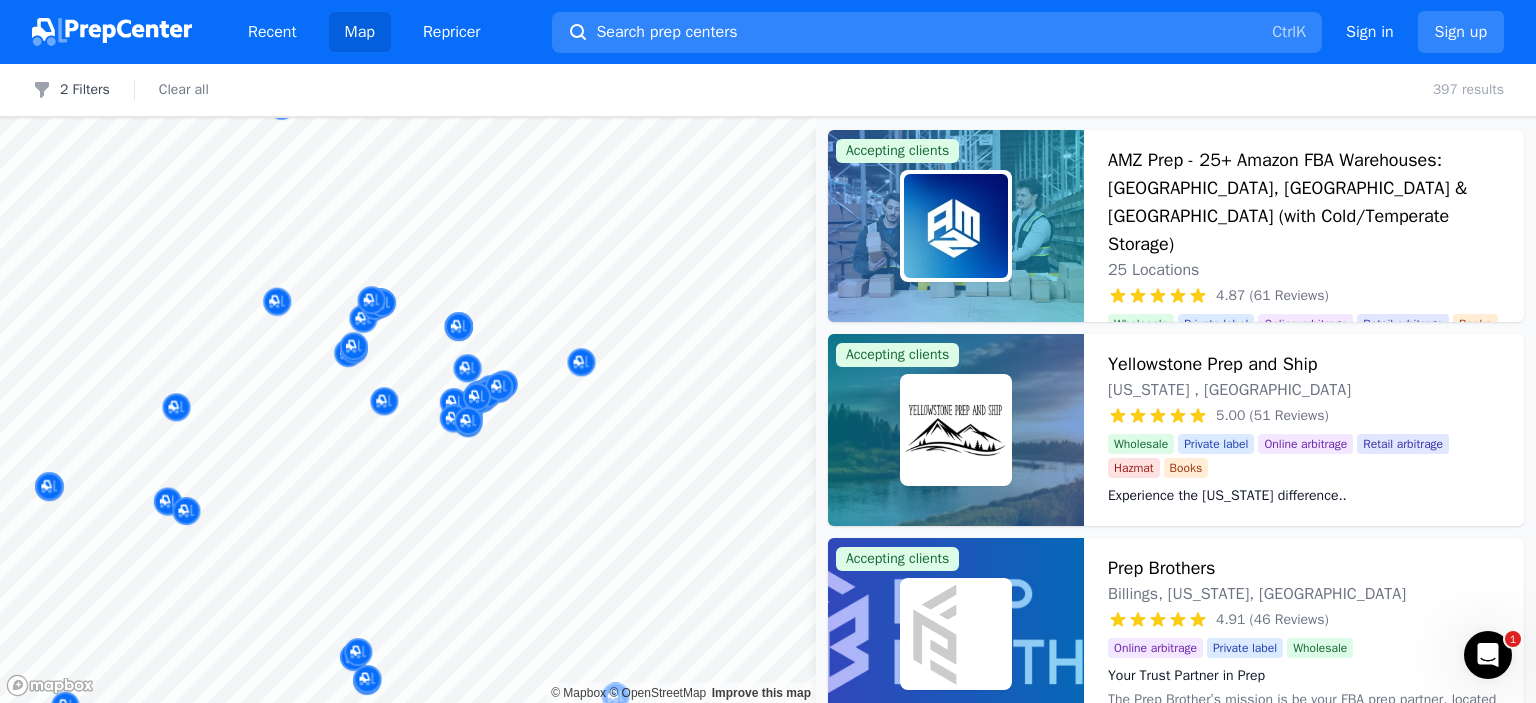 click on "Recent Map Repricer Search prep centers Ctrl  K Open main menu Sign in Sign up Filters 2 Filters Clear all 397 results Map © Mapbox   © OpenStreetMap   Improve this map Accepting clients AMZ Prep - 25+ Amazon FBA Warehouses: US, Canada & UK (with Cold/Temperate Storage) 25 Locations 4.87 (61 Reviews) Global FBA & FBM Mastered: Your Products, Every Market, One Solution Wholesale Private label Online arbitrage Retail arbitrage Books Global FBA & FBM Mastered: Your Products, Every Market, One Solution Accepting clients Yellowstone Prep and Ship Montana , US 5.00 (51 Reviews) Experience the Montana difference.. Wholesale Private label Online arbitrage Retail arbitrage Hazmat Books Experience the Montana difference.. We are located in TAX FREE Montana. We offer FBA, FBM and OA prepping and shipping services.  Accepting clients Prep Brothers Billings, Montana, US 4.91 (46 Reviews) Your Trust Partner in Prep Online arbitrage Private label Wholesale Your Trust Partner in Prep Accepting clients PrepWorx Oregon, US" at bounding box center [768, 351] 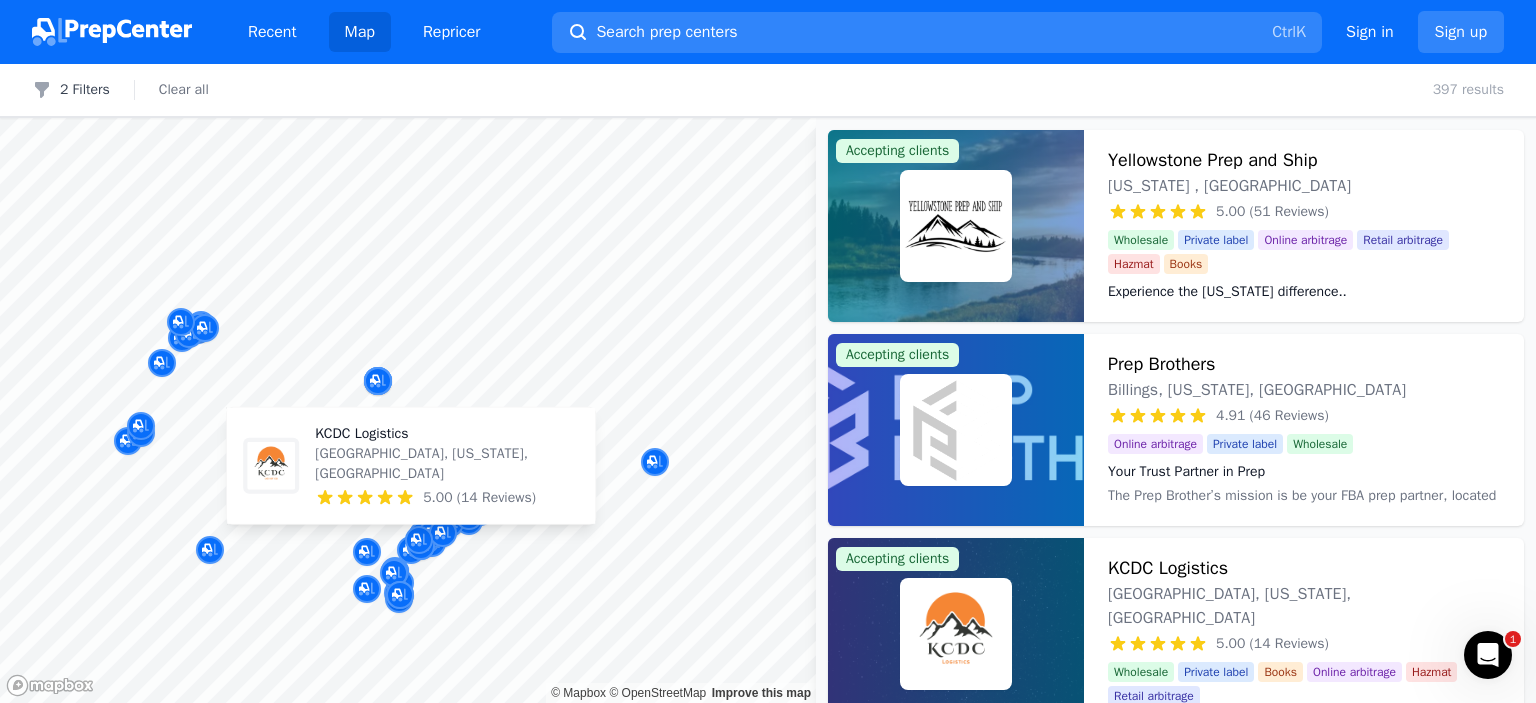 click on "KCDC Logistics" at bounding box center [447, 434] 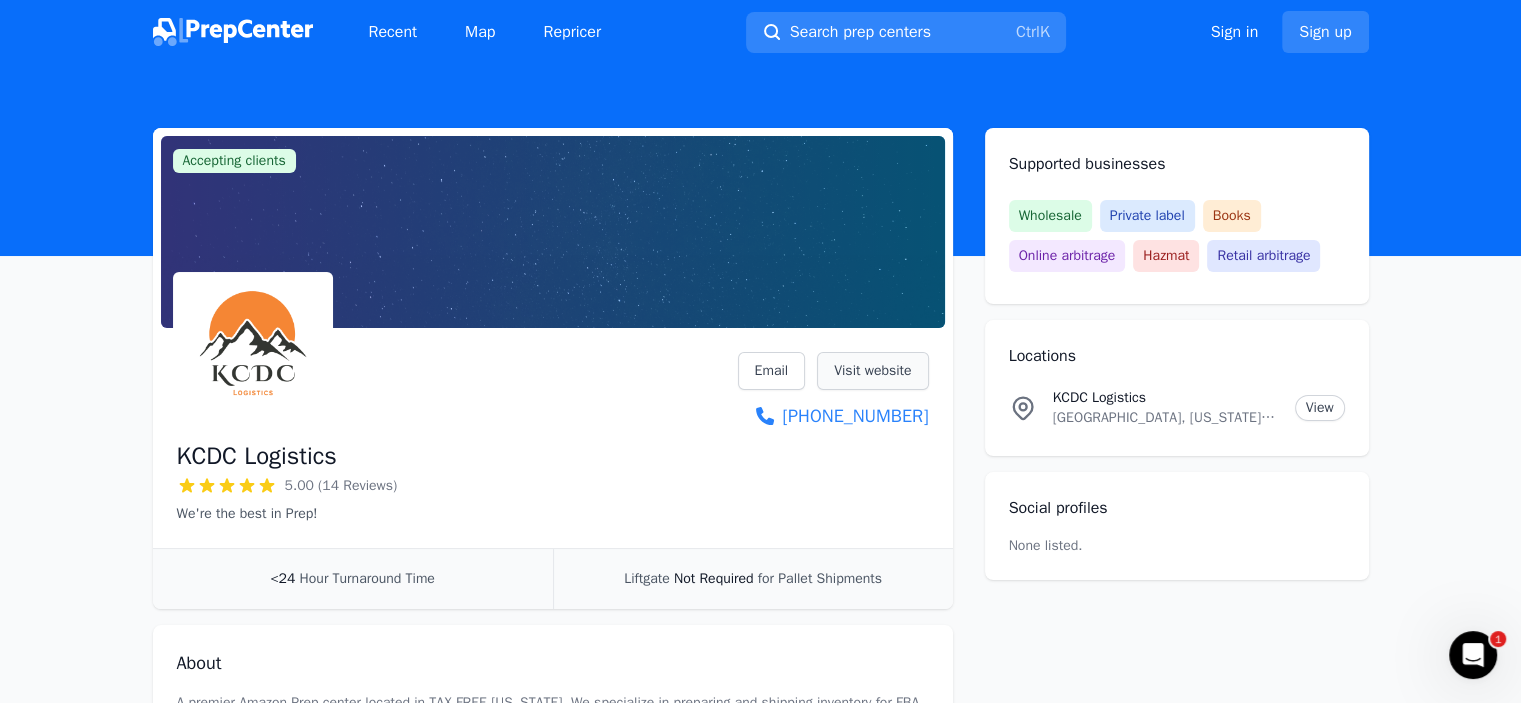 click on "Visit website" at bounding box center [872, 371] 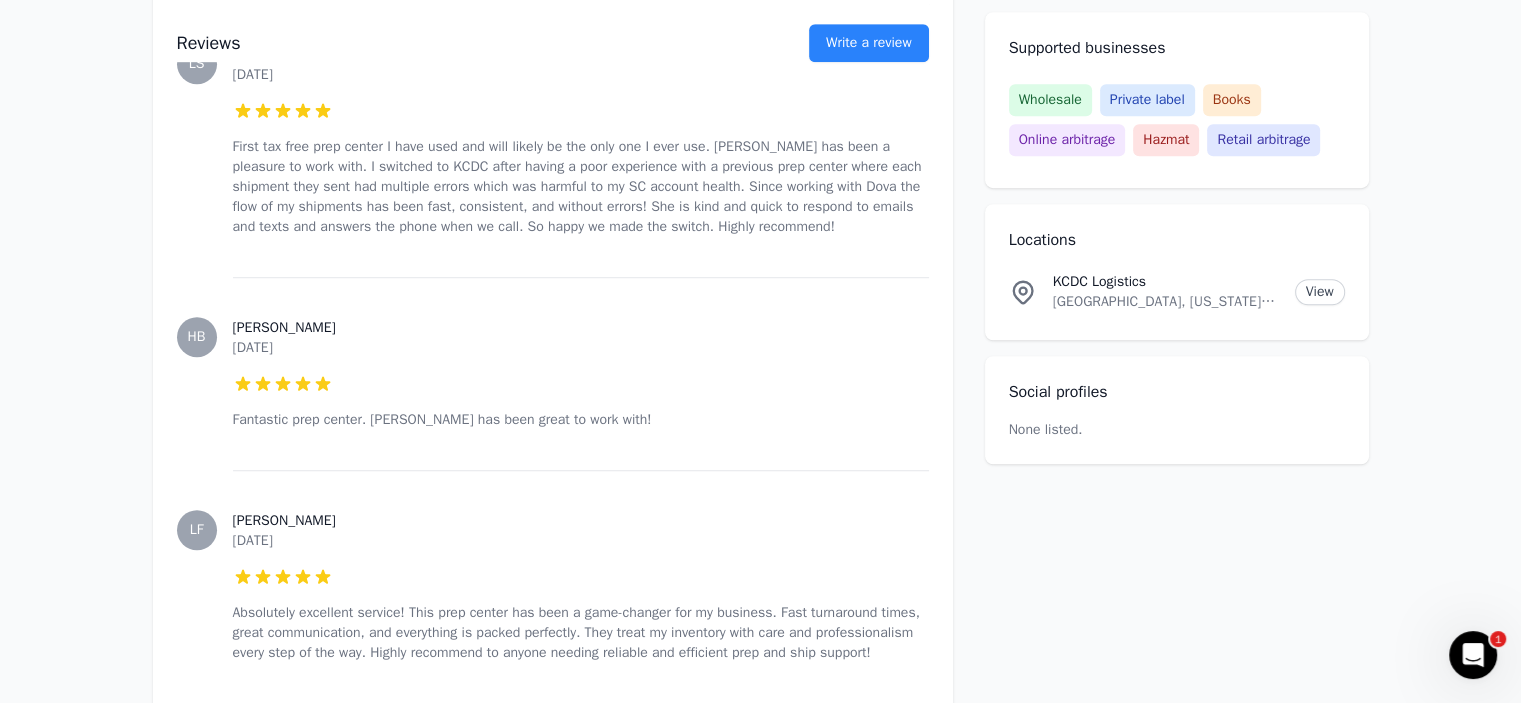 scroll, scrollTop: 1400, scrollLeft: 0, axis: vertical 